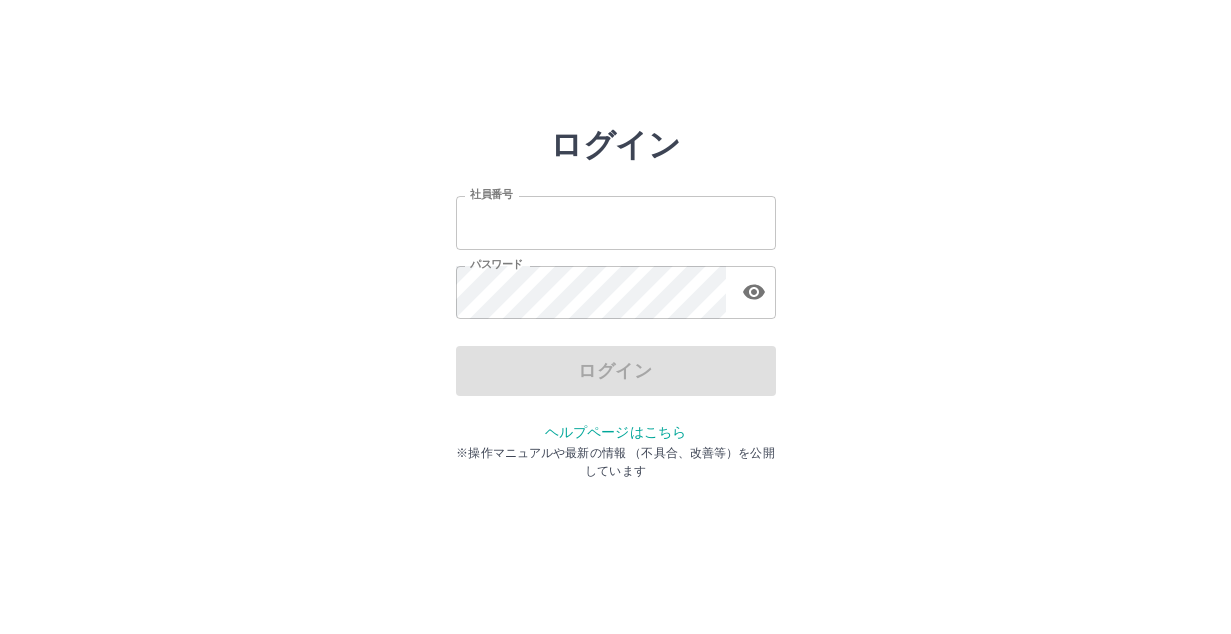 type on "*******" 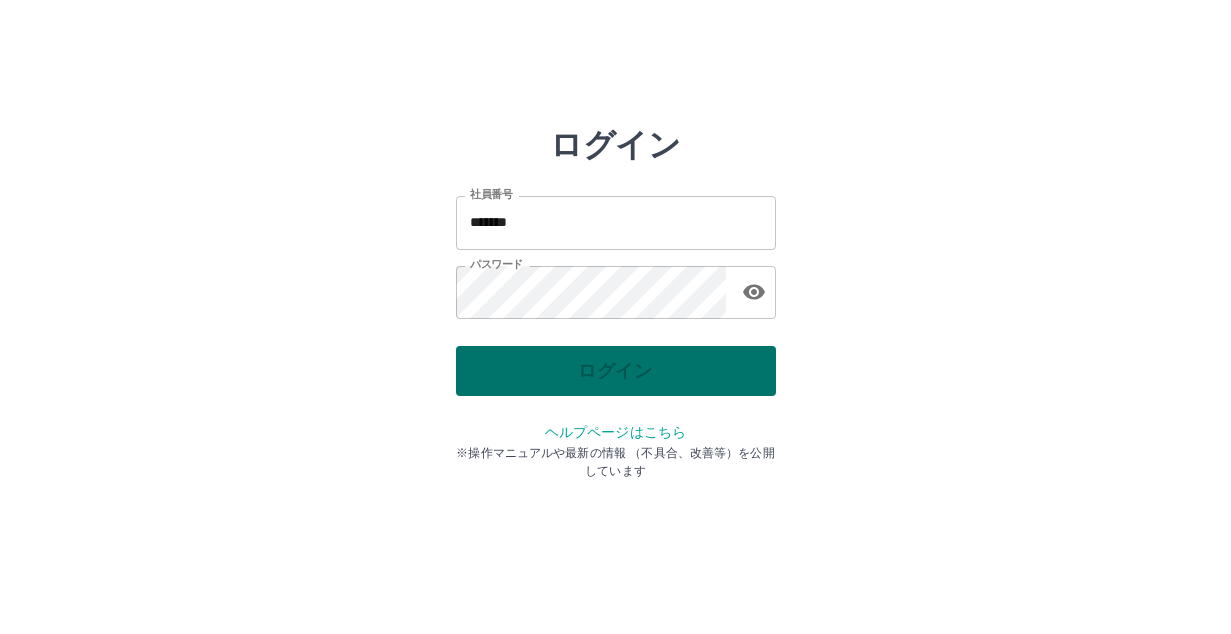 scroll, scrollTop: 0, scrollLeft: 0, axis: both 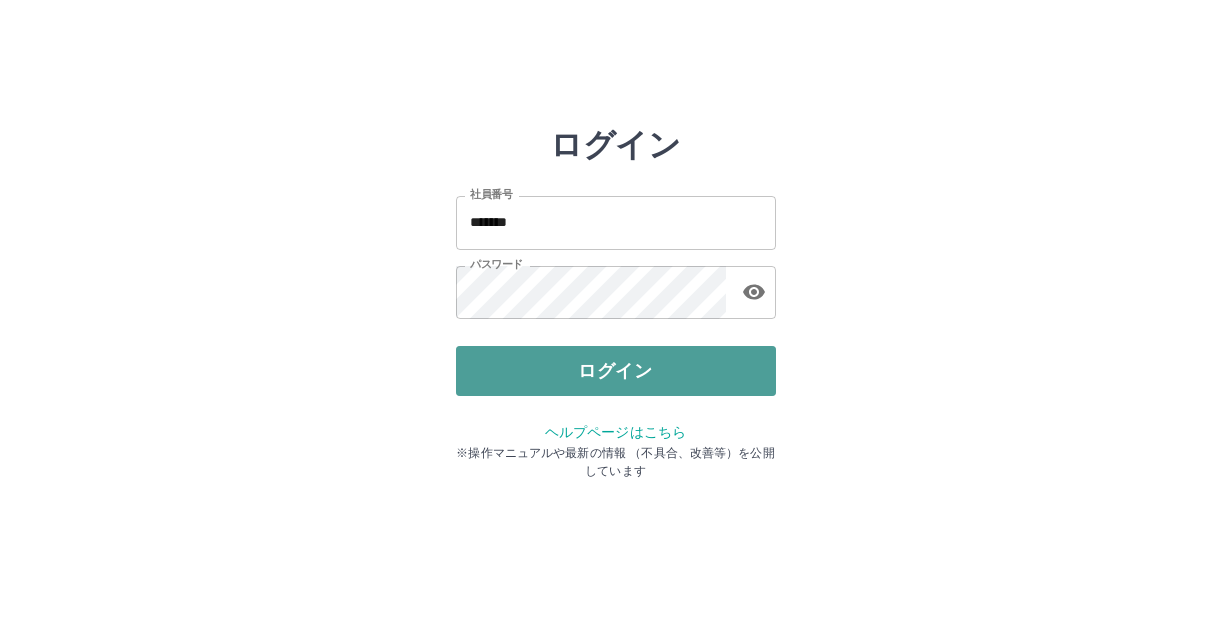 click on "ログイン" at bounding box center (616, 371) 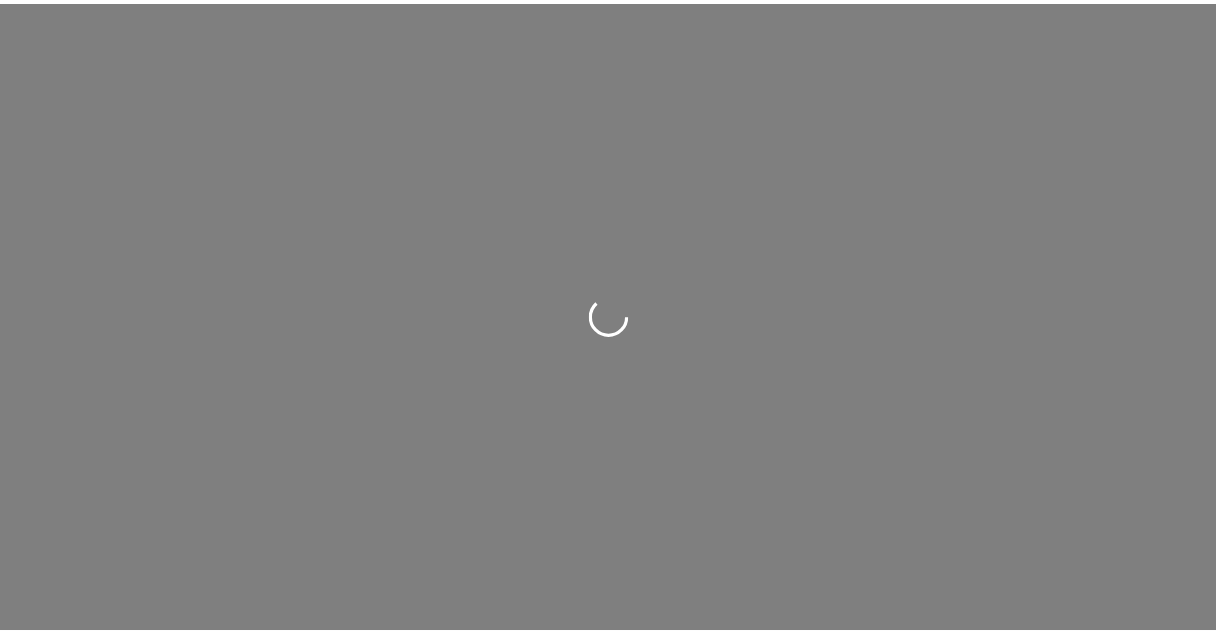 scroll, scrollTop: 0, scrollLeft: 0, axis: both 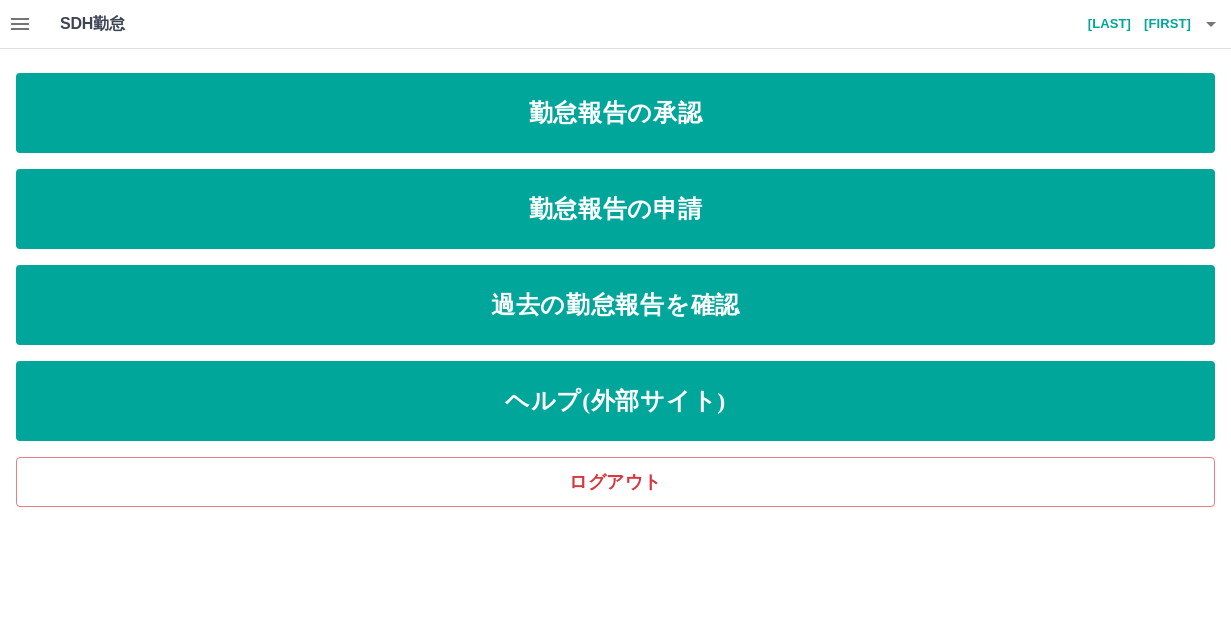 click 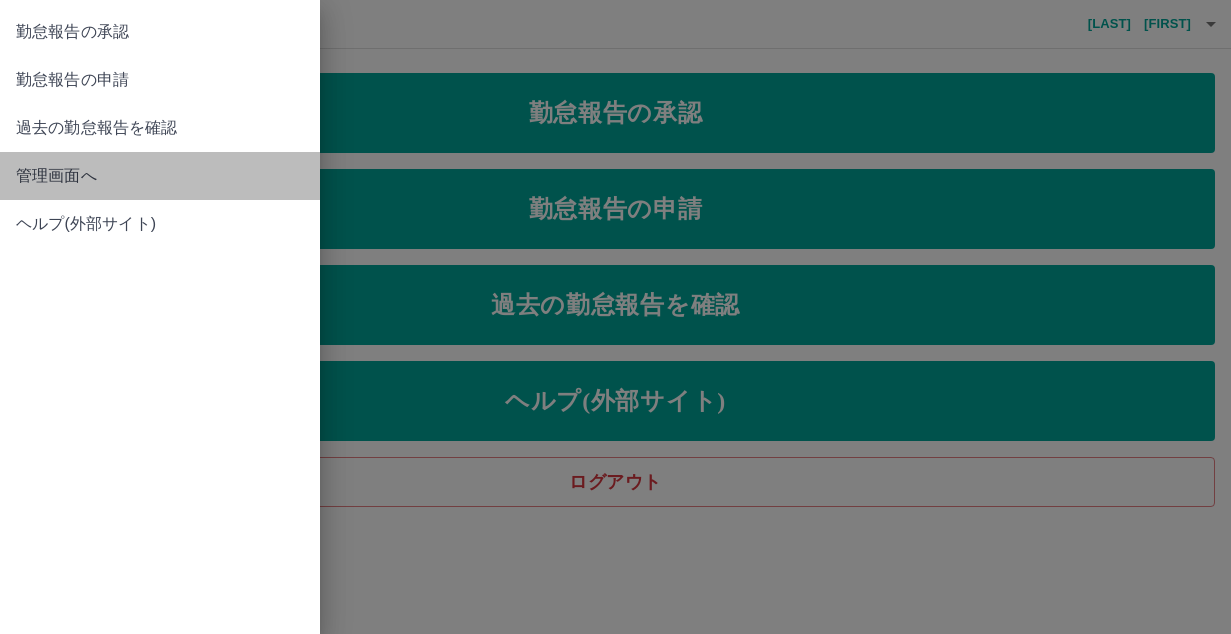 click on "管理画面へ" at bounding box center [160, 176] 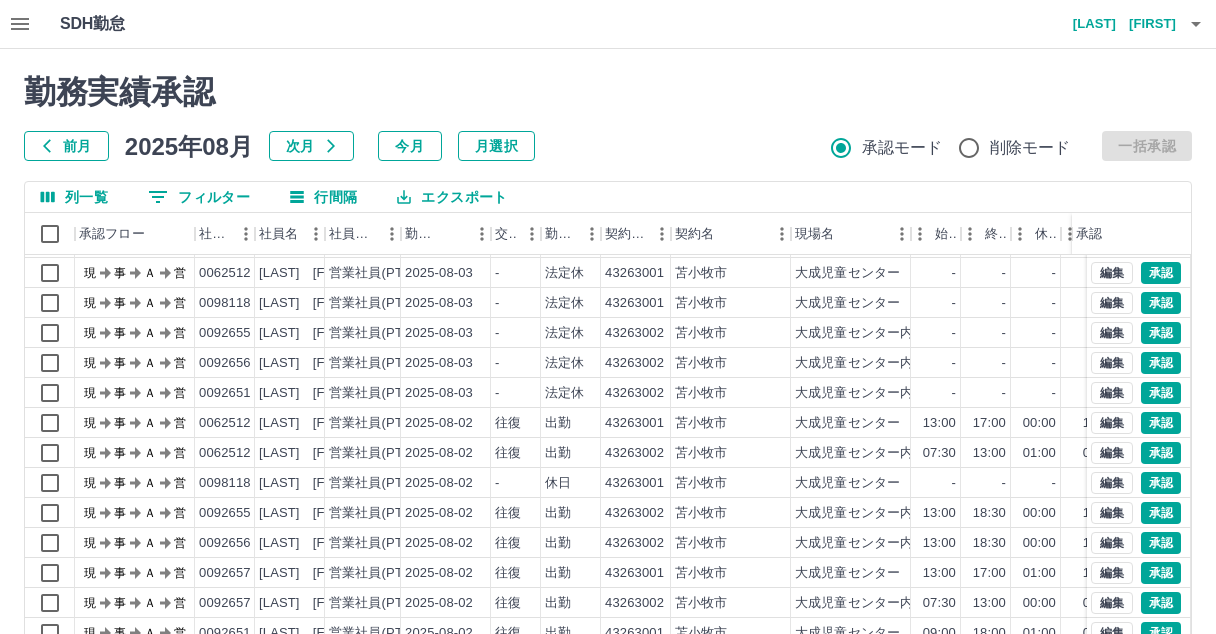scroll, scrollTop: 102, scrollLeft: 0, axis: vertical 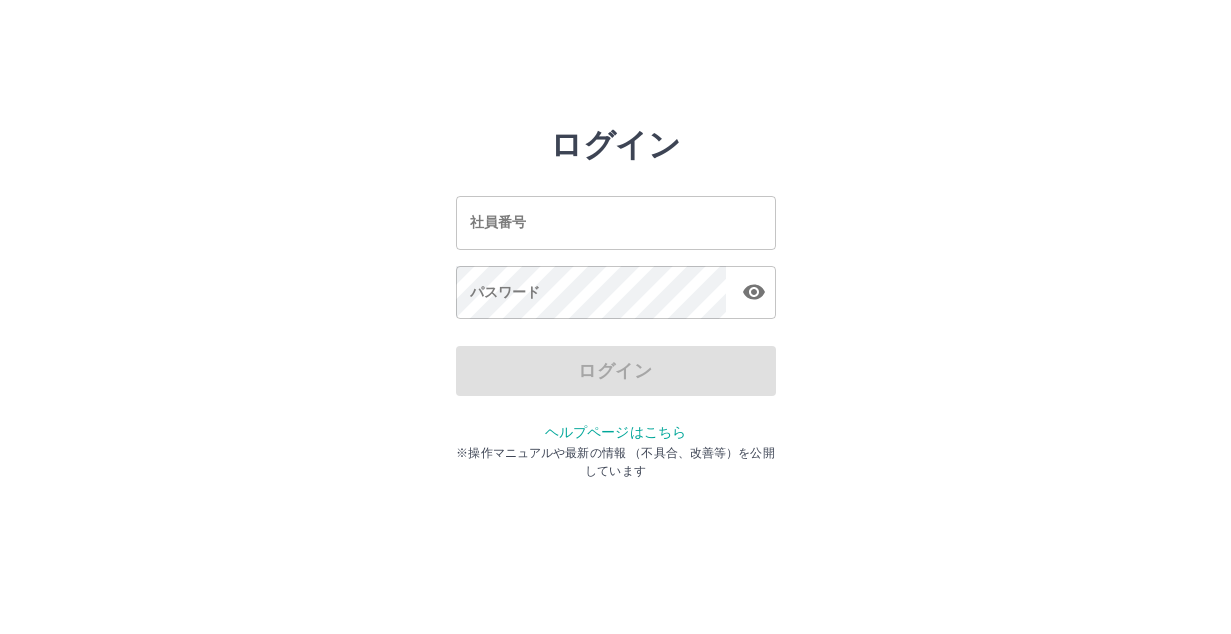 type on "*******" 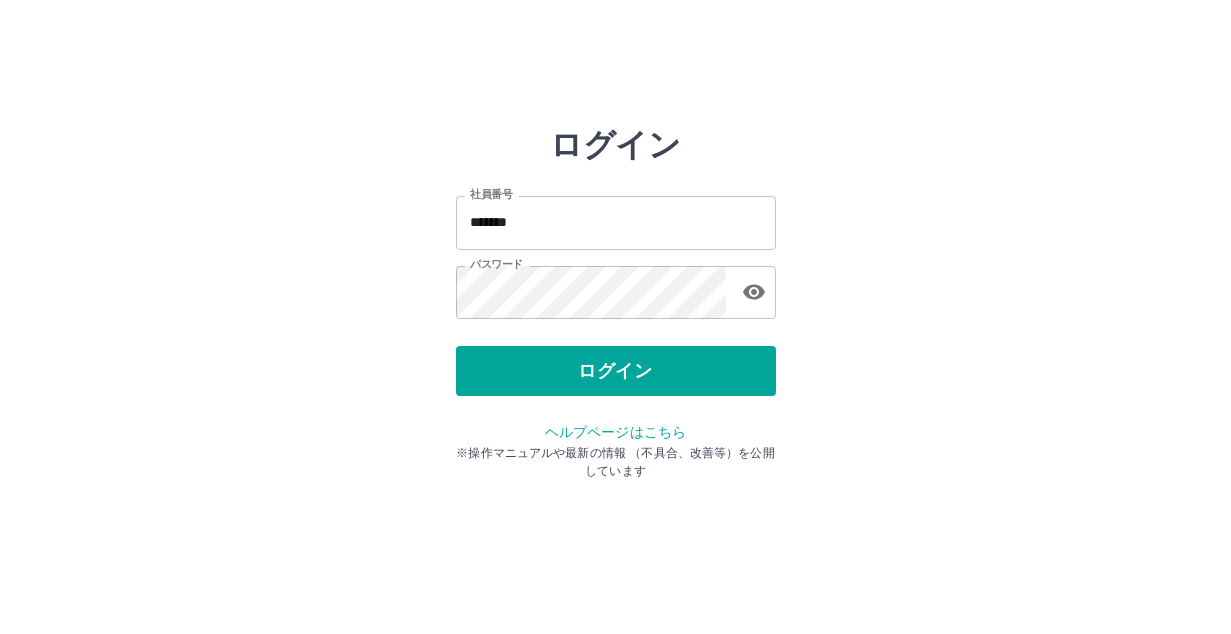 click on "ログイン" at bounding box center [616, 371] 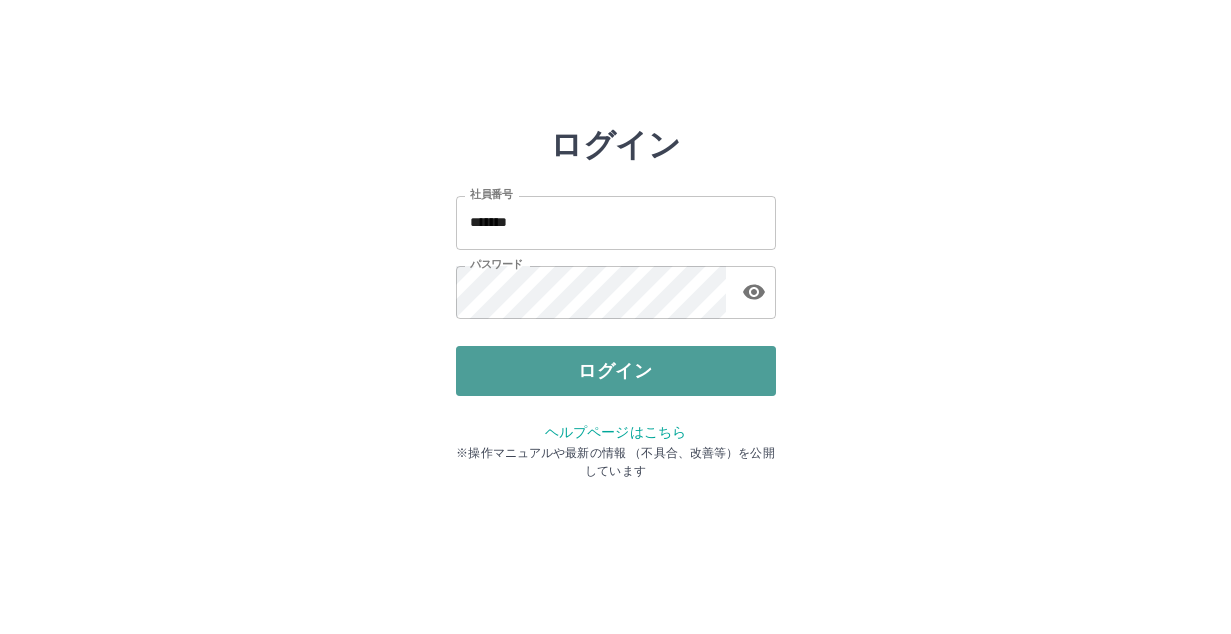 click on "ログイン" at bounding box center [616, 371] 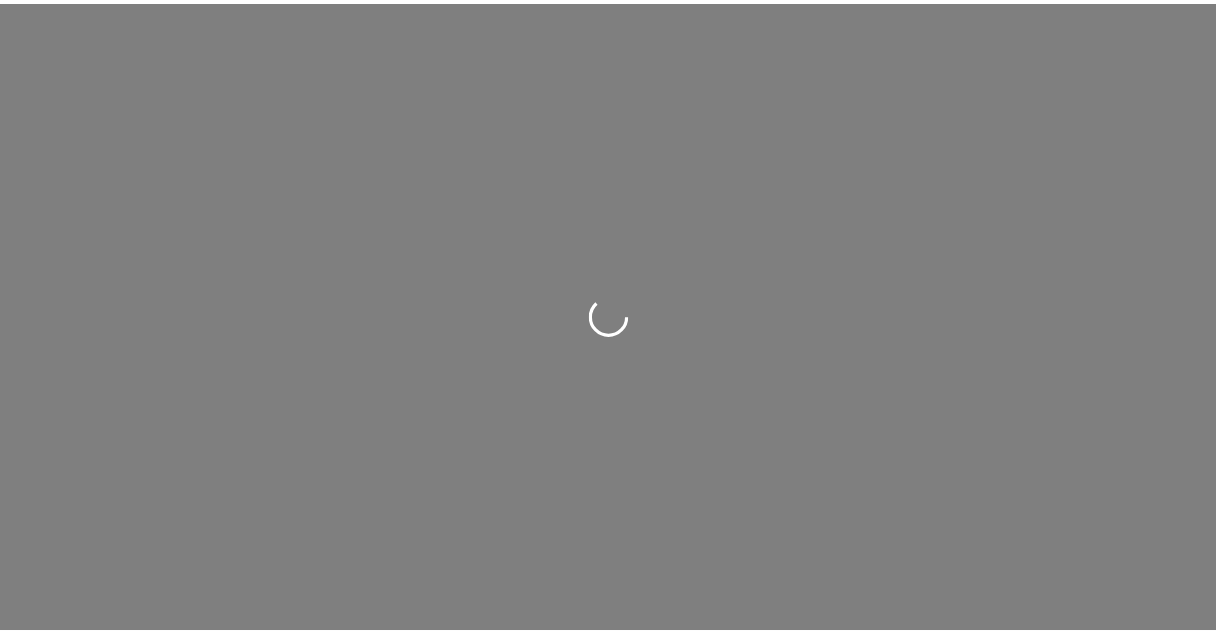 scroll, scrollTop: 0, scrollLeft: 0, axis: both 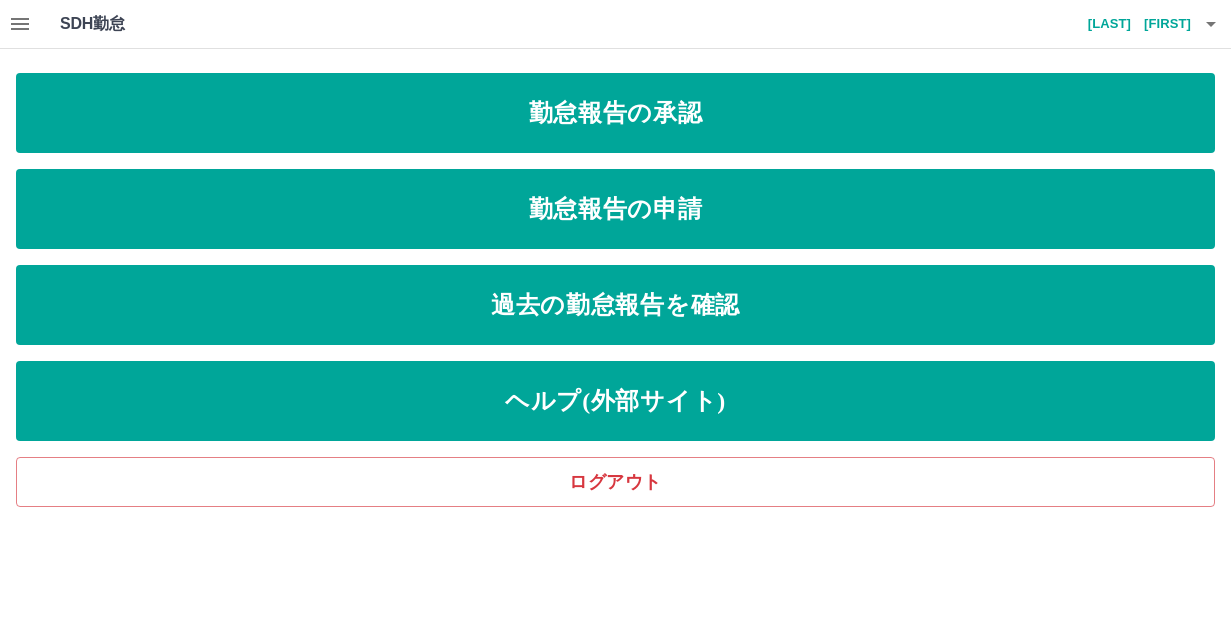 click 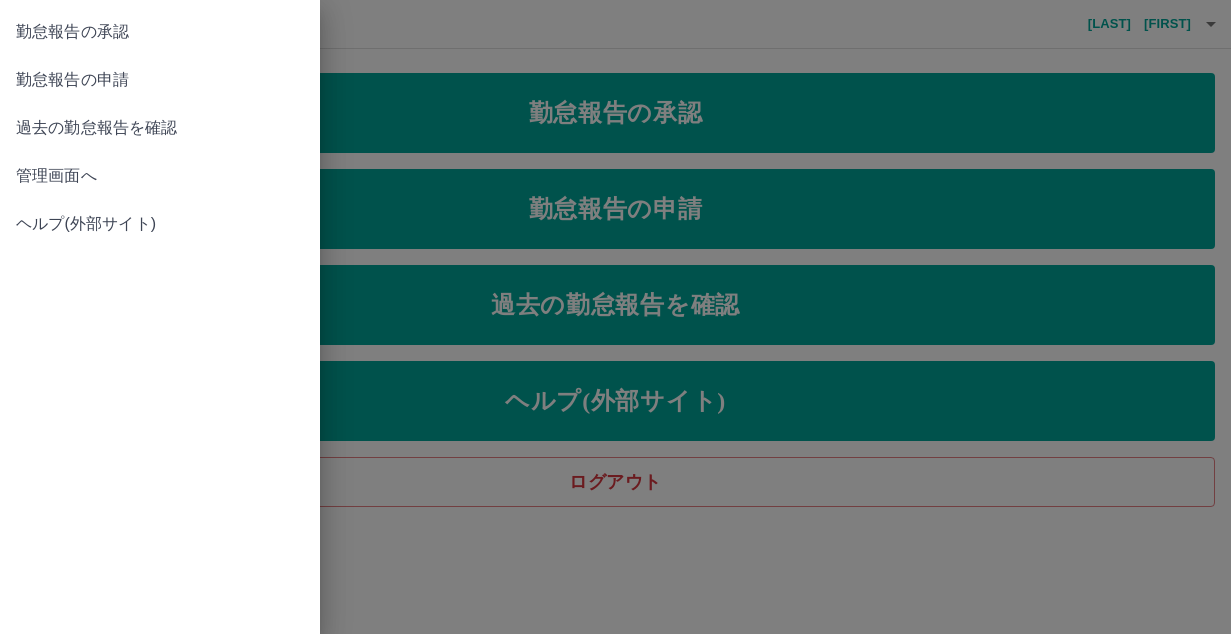 click on "管理画面へ" at bounding box center [160, 176] 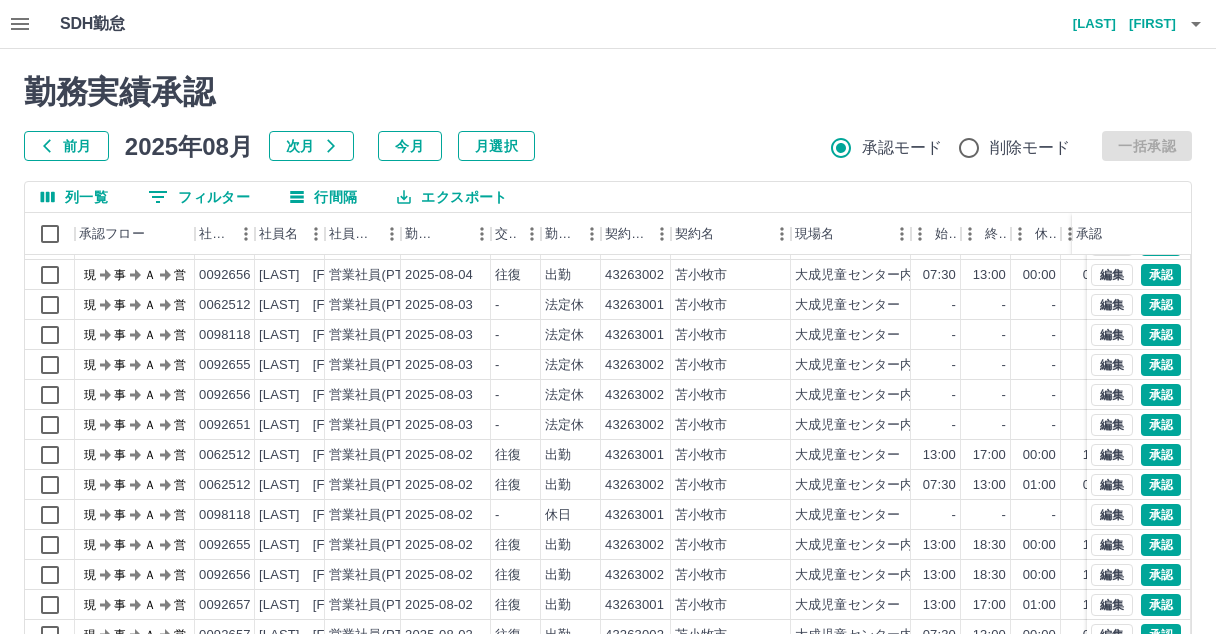 scroll, scrollTop: 102, scrollLeft: 0, axis: vertical 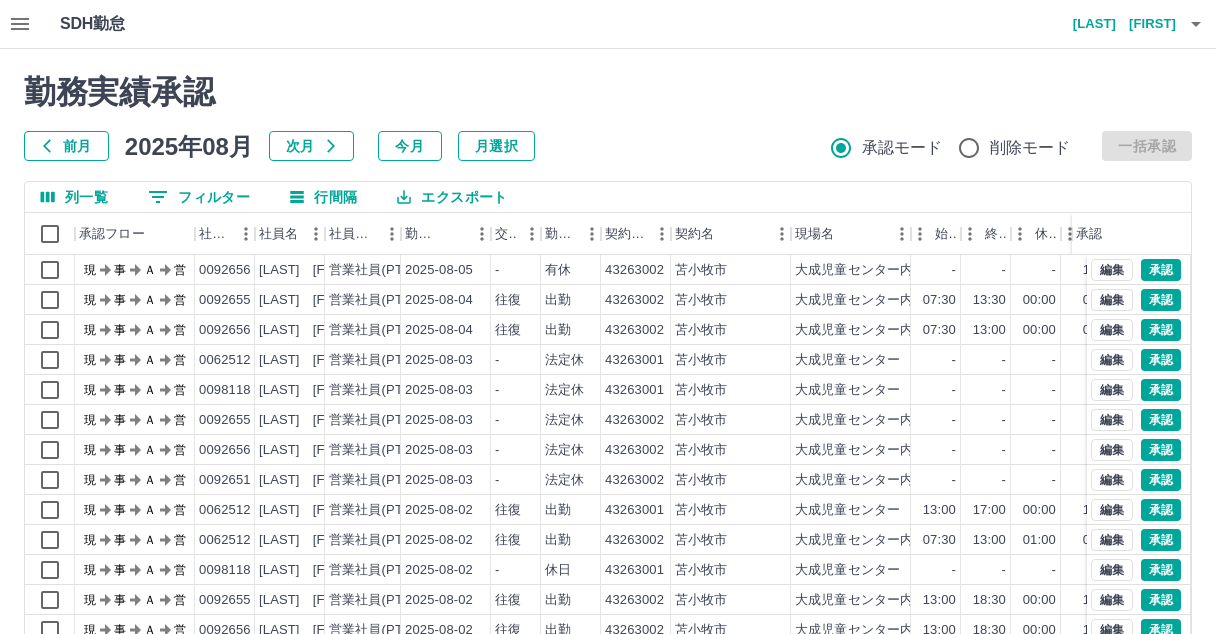 click at bounding box center [20, 24] 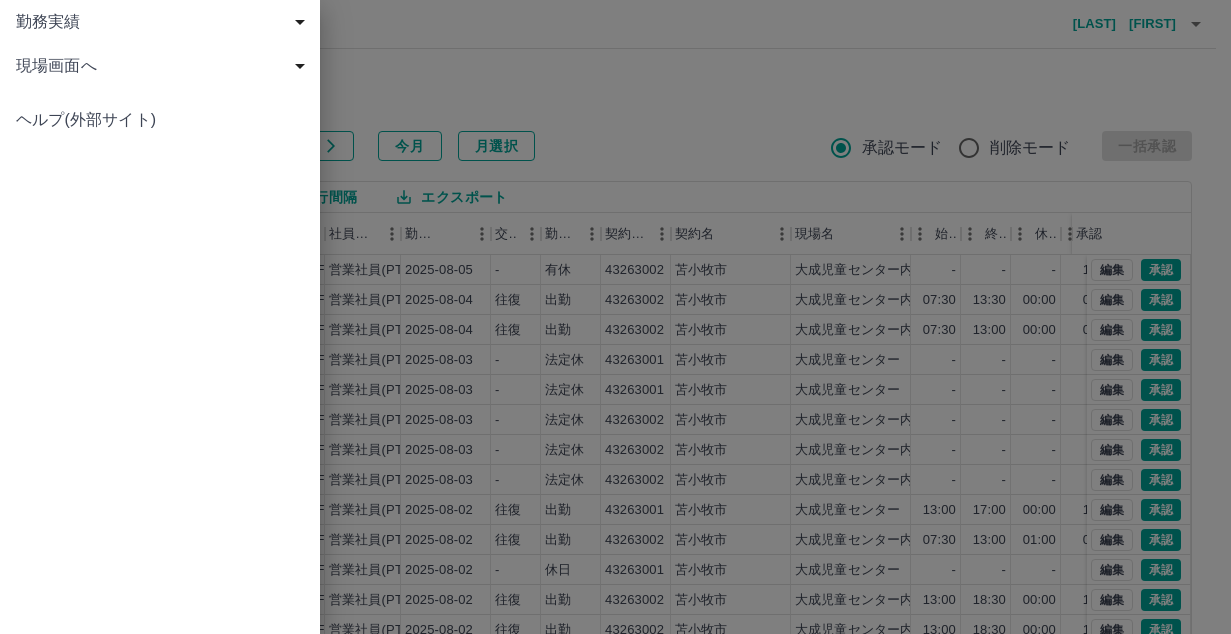 click on "現場画面へ" at bounding box center [164, 66] 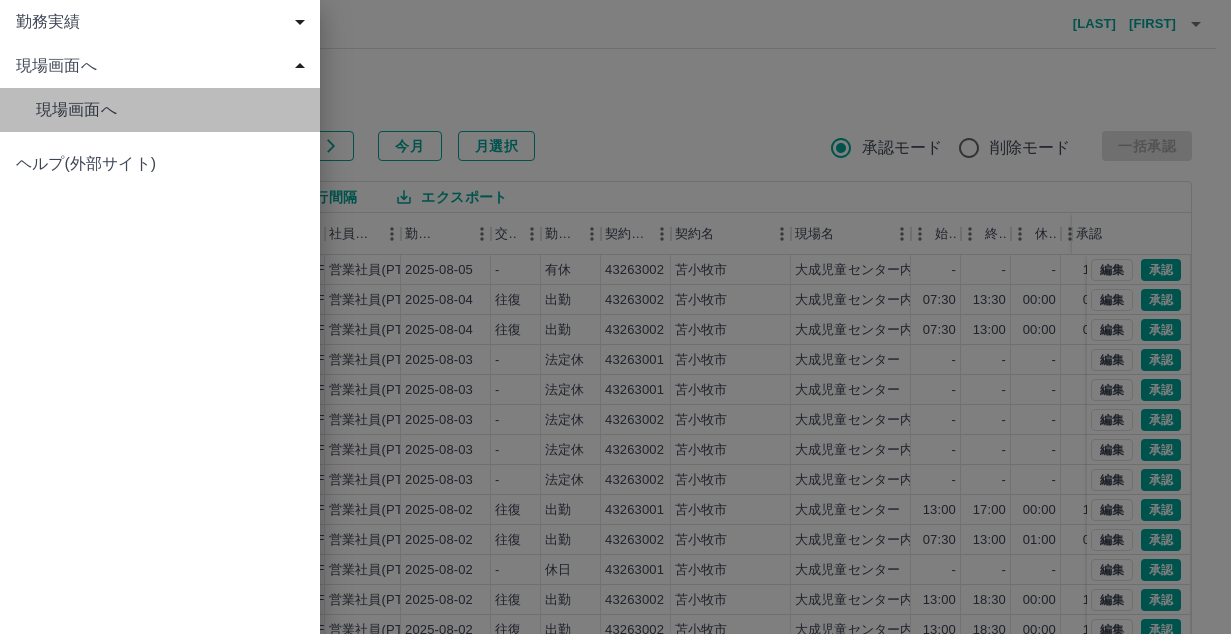 click on "現場画面へ" at bounding box center (170, 110) 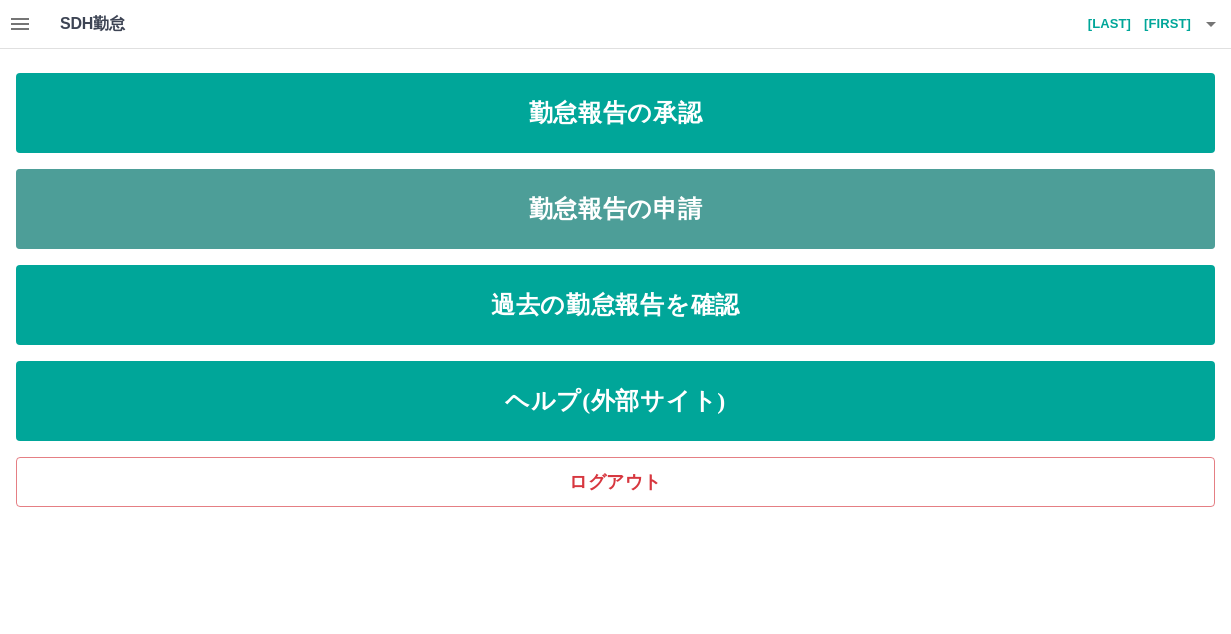 click on "勤怠報告の申請" at bounding box center [615, 209] 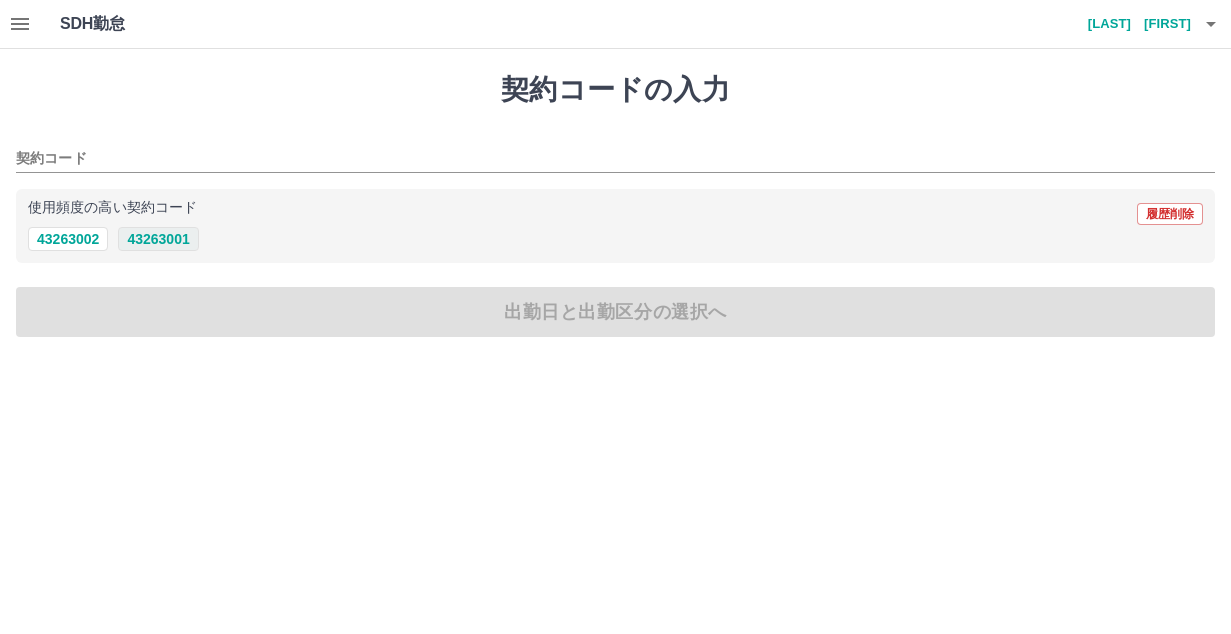 click on "43263001" at bounding box center (158, 239) 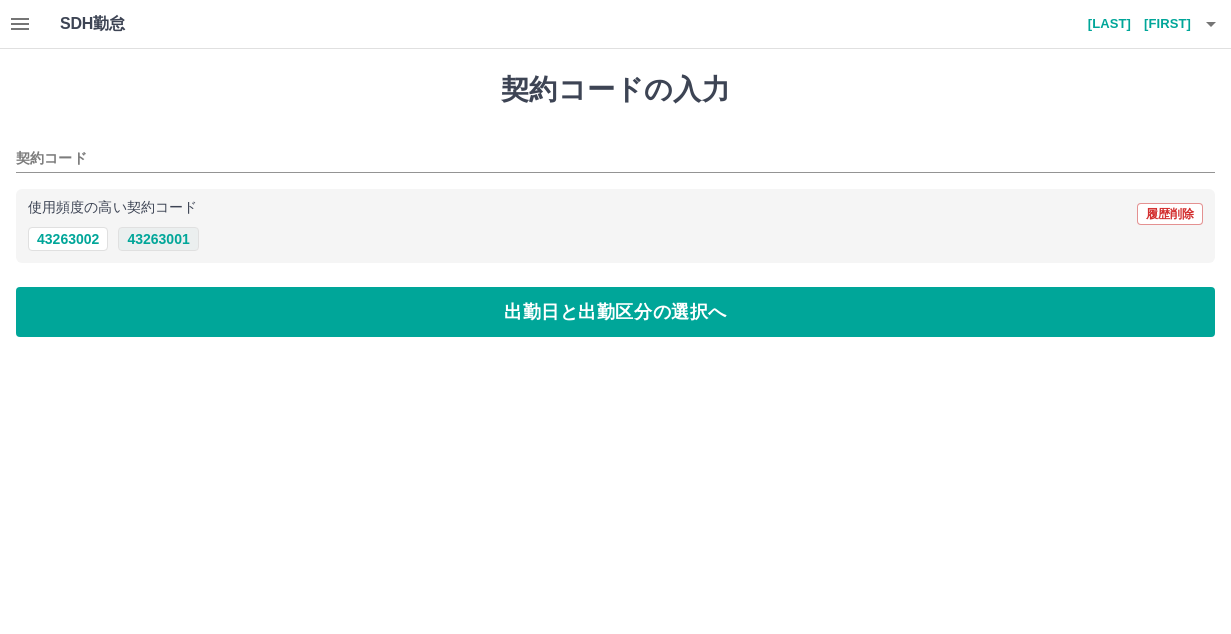 type on "********" 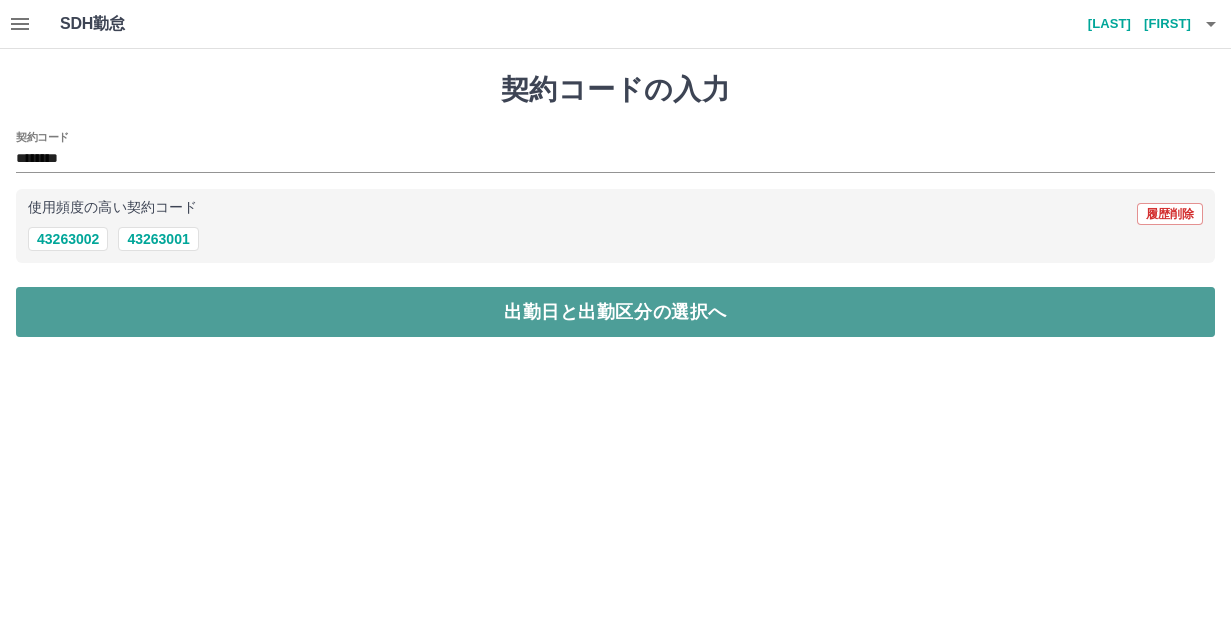 click on "出勤日と出勤区分の選択へ" at bounding box center (615, 312) 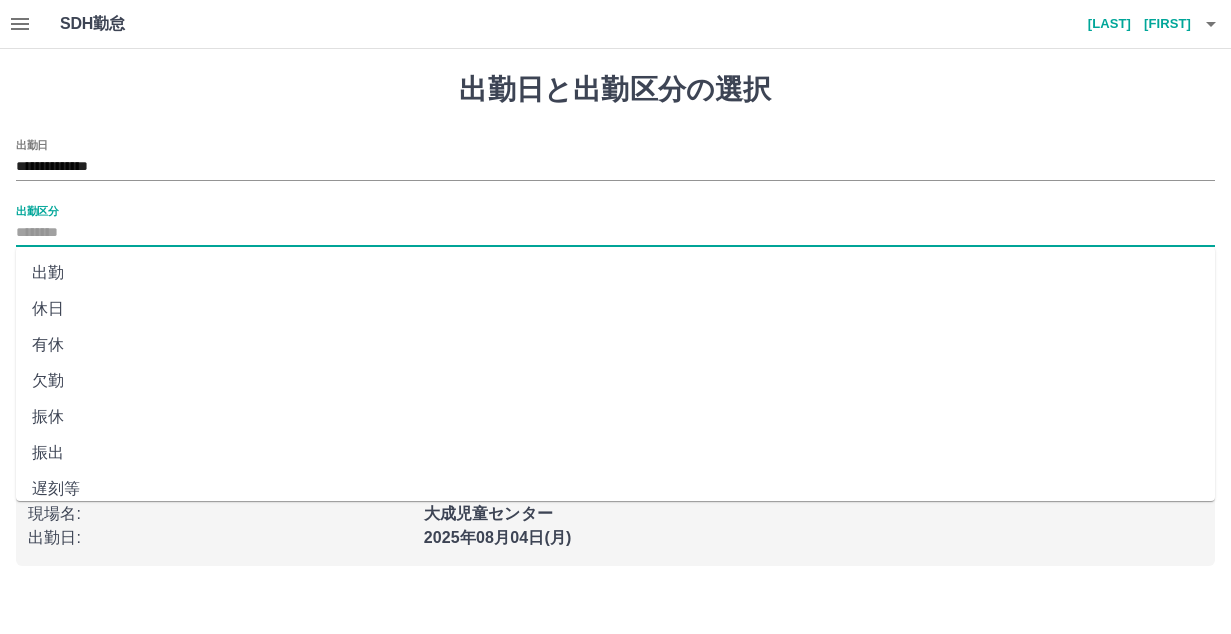 click on "出勤区分" at bounding box center [615, 233] 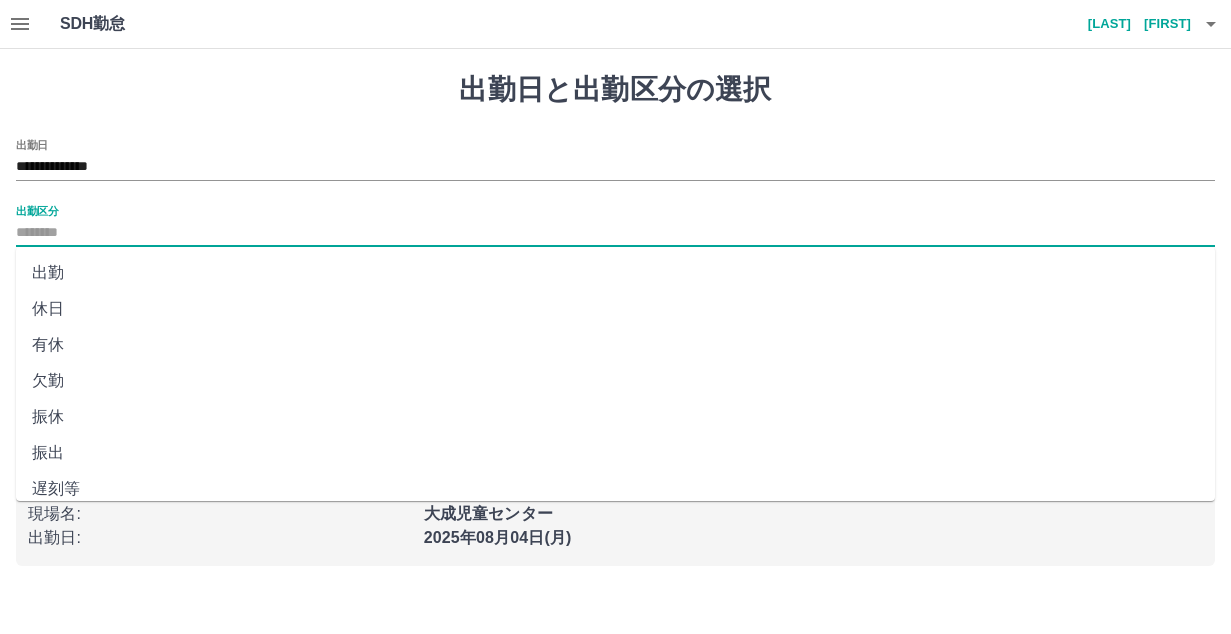 click on "出勤" at bounding box center (615, 273) 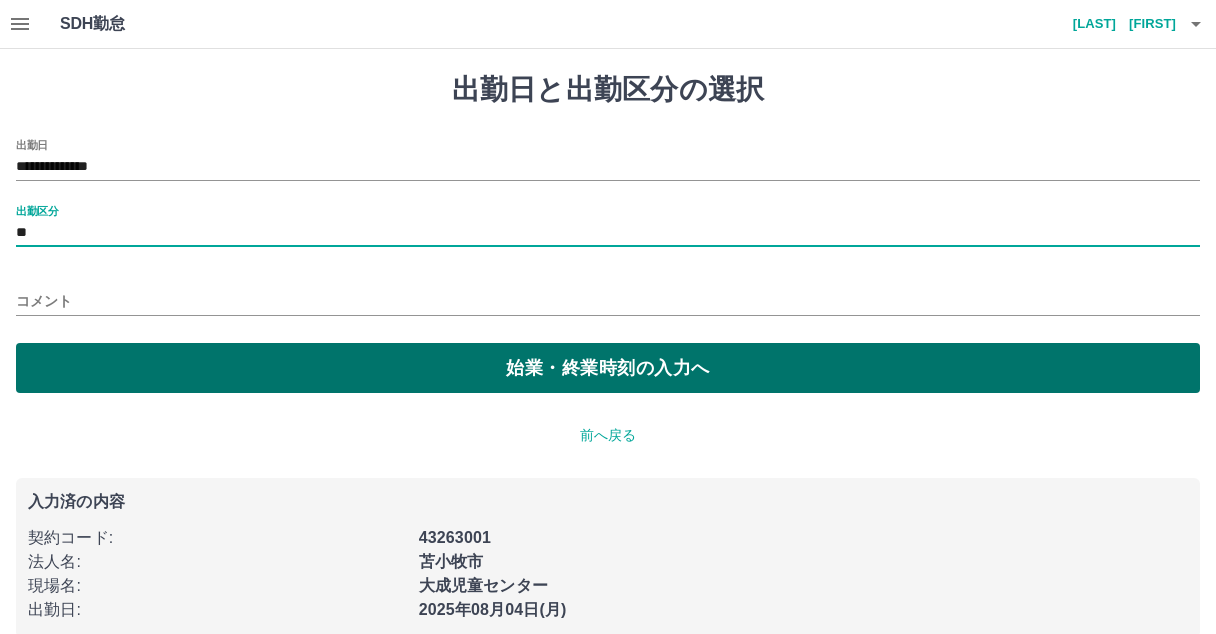 click on "始業・終業時刻の入力へ" at bounding box center [608, 368] 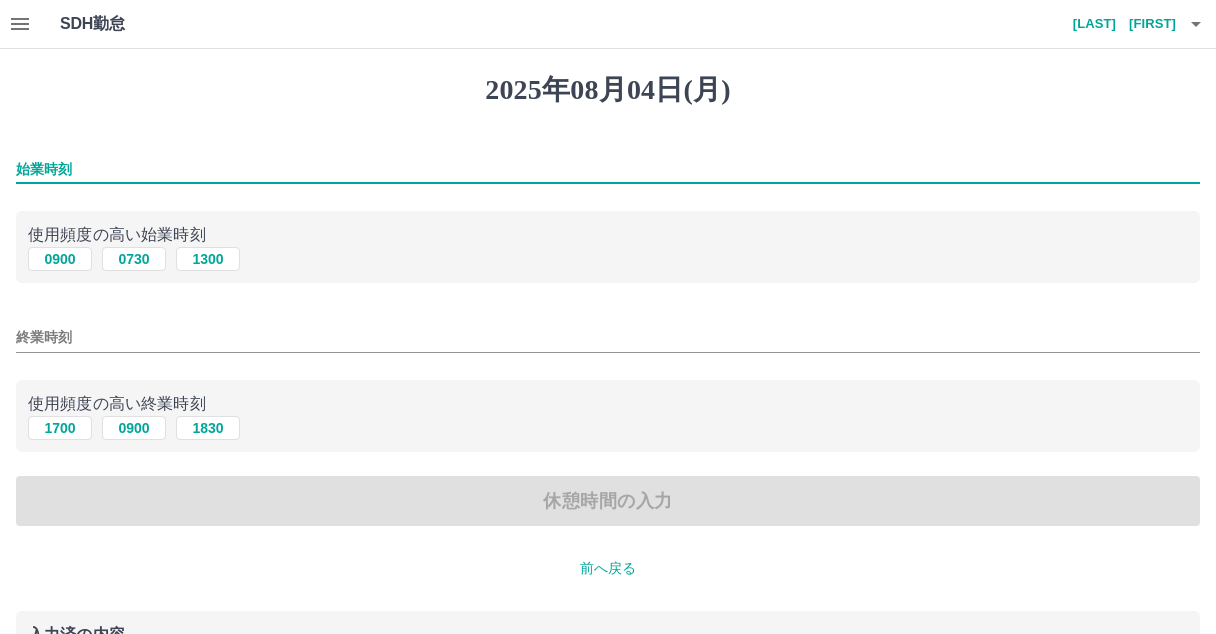 click on "始業時刻" at bounding box center (608, 169) 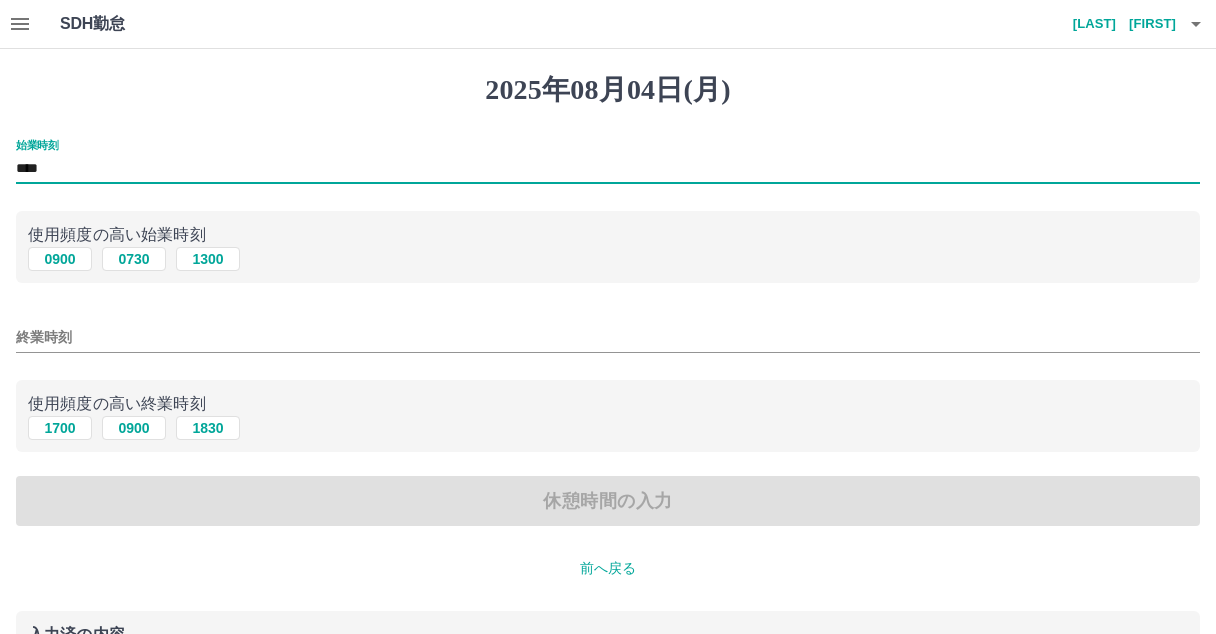 type on "****" 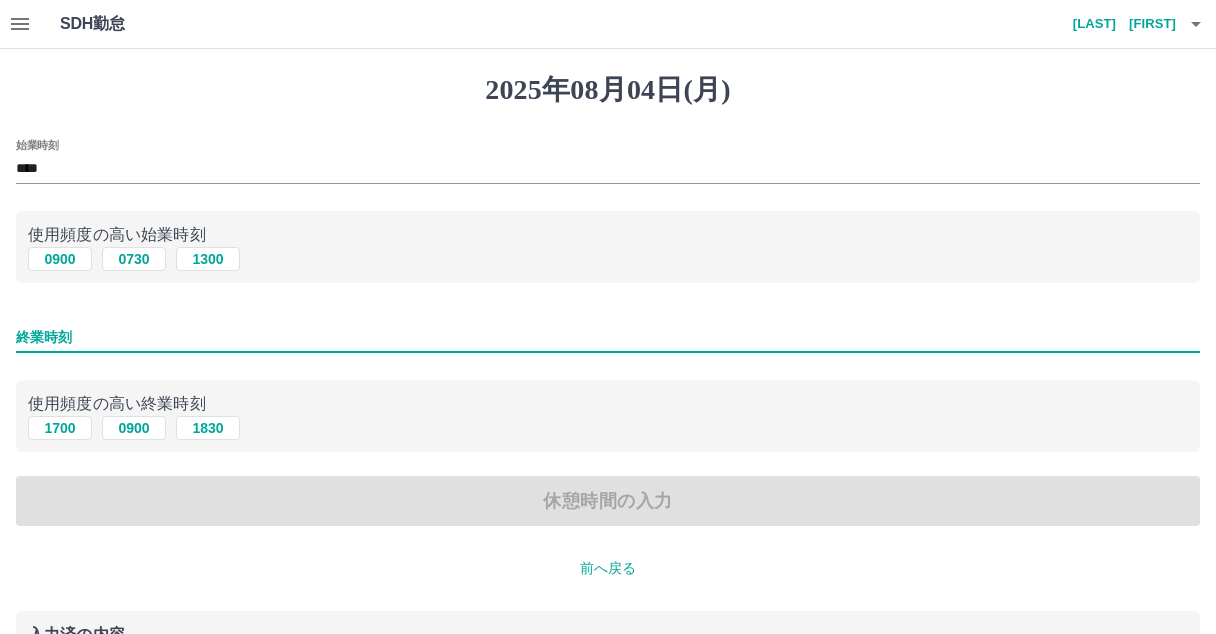 type on "****" 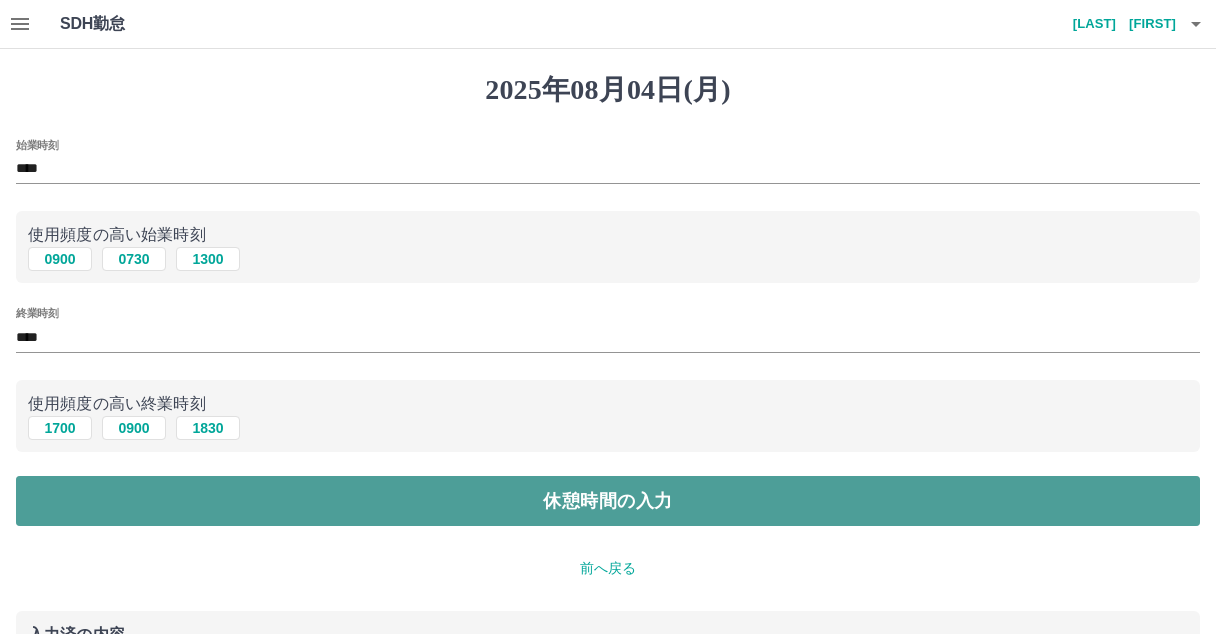 click on "休憩時間の入力" at bounding box center (608, 501) 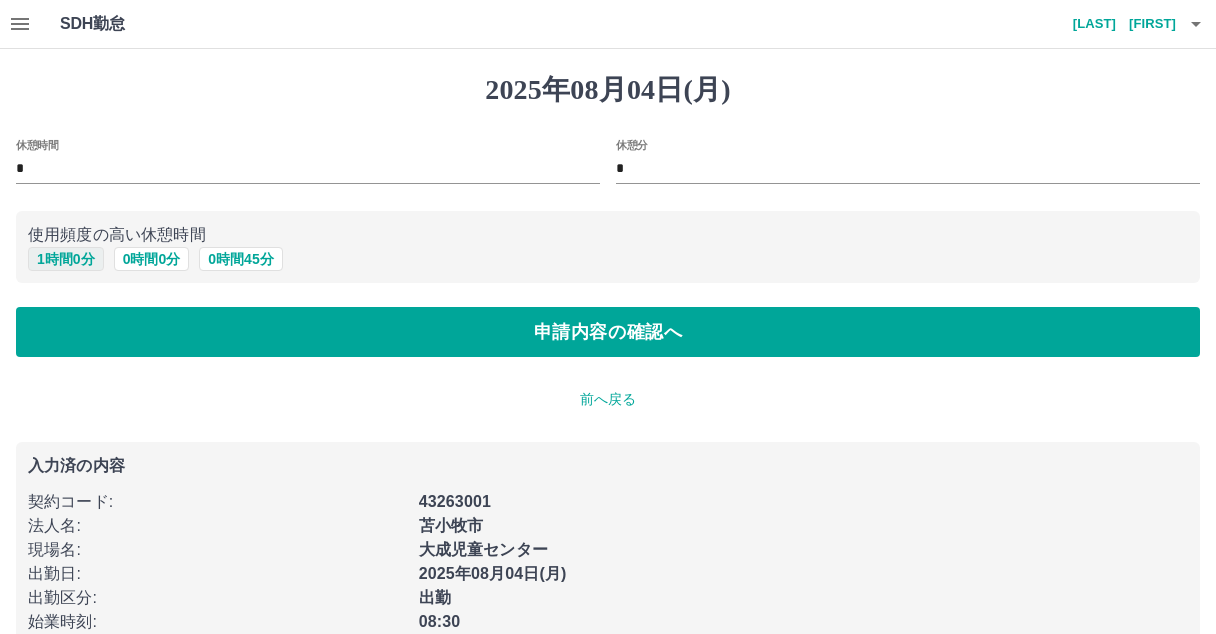 click on "1 時間 0 分" at bounding box center (66, 259) 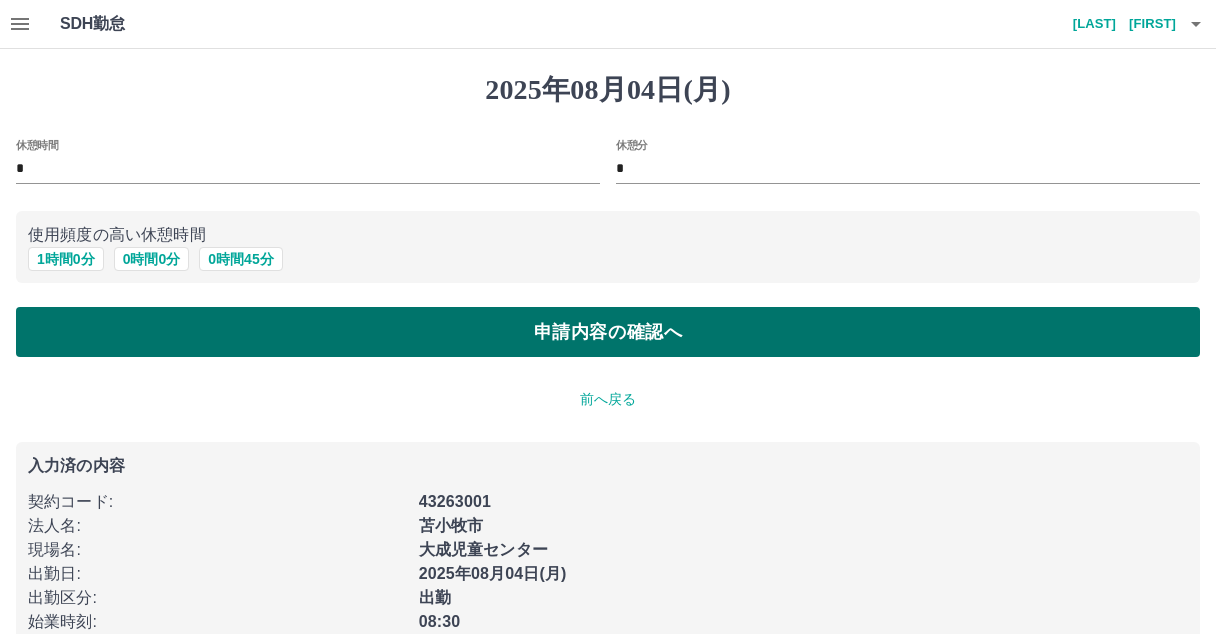 click on "申請内容の確認へ" at bounding box center [608, 332] 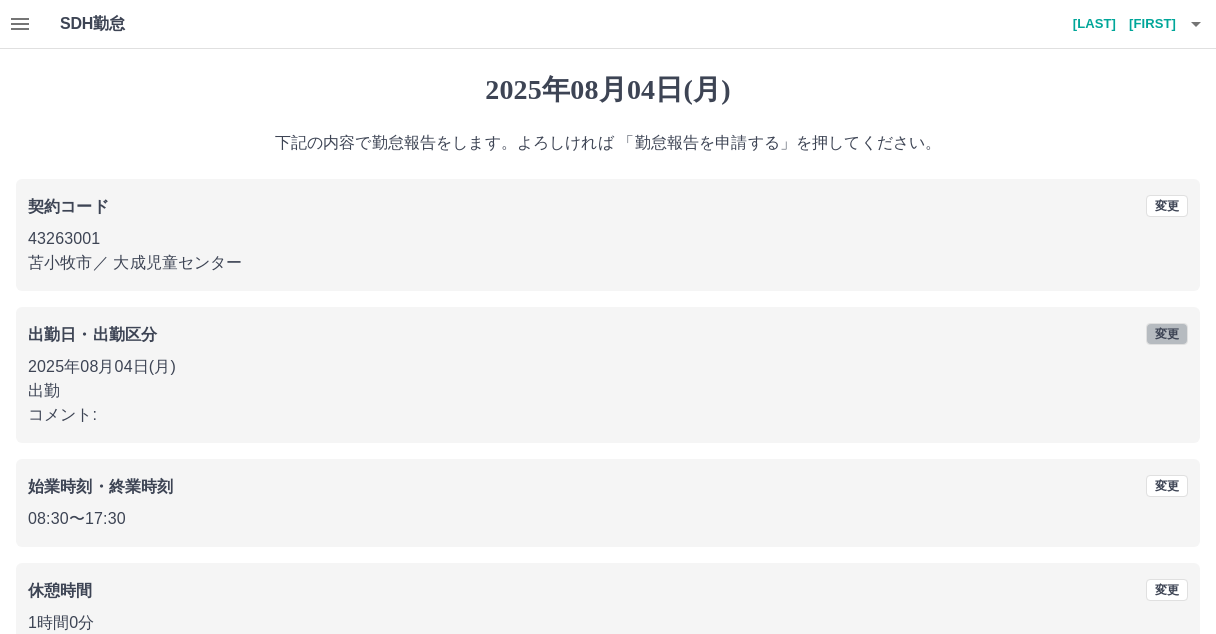 click on "変更" at bounding box center (1167, 334) 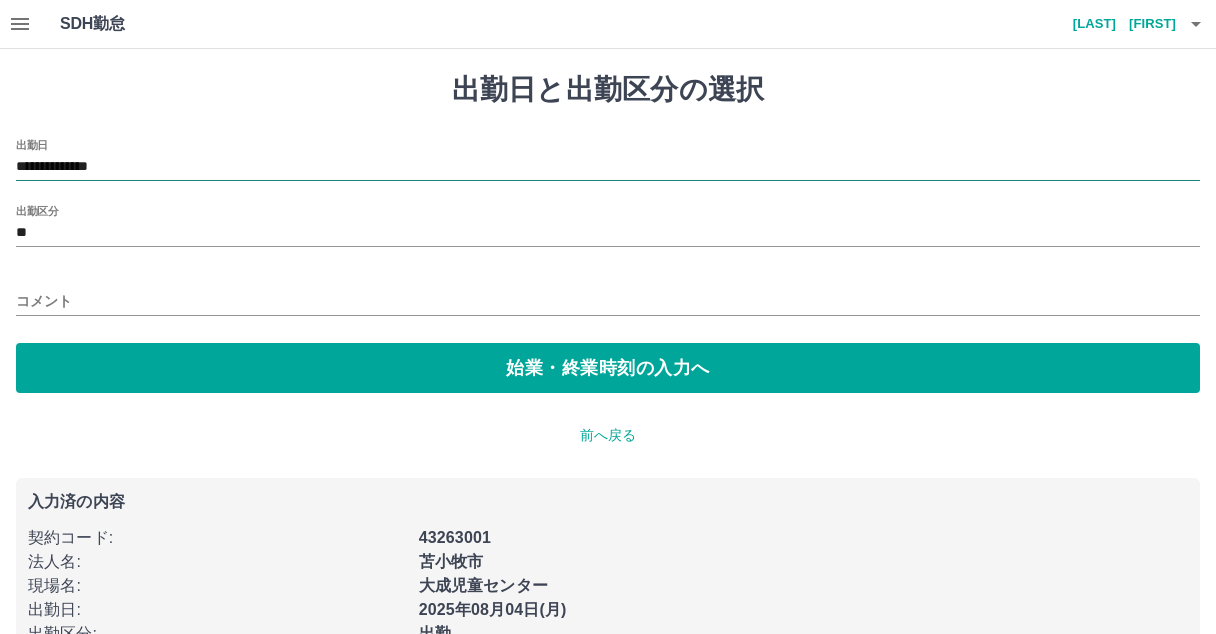 click on "**********" at bounding box center [608, 167] 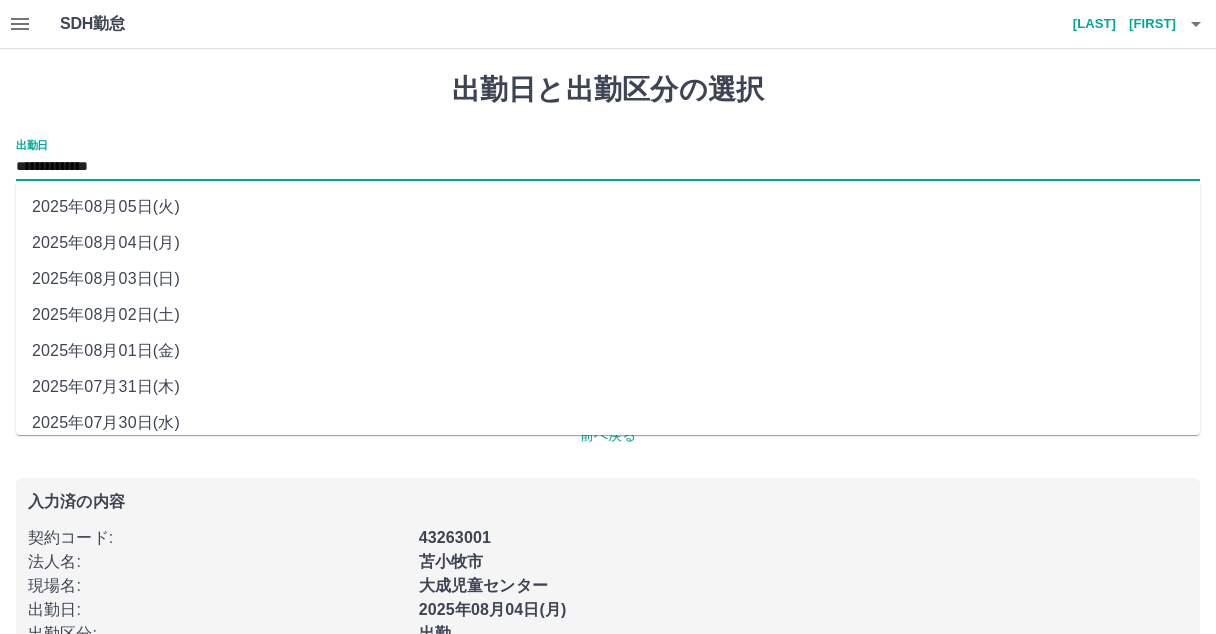 click on "2025年08月01日(金)" at bounding box center [608, 351] 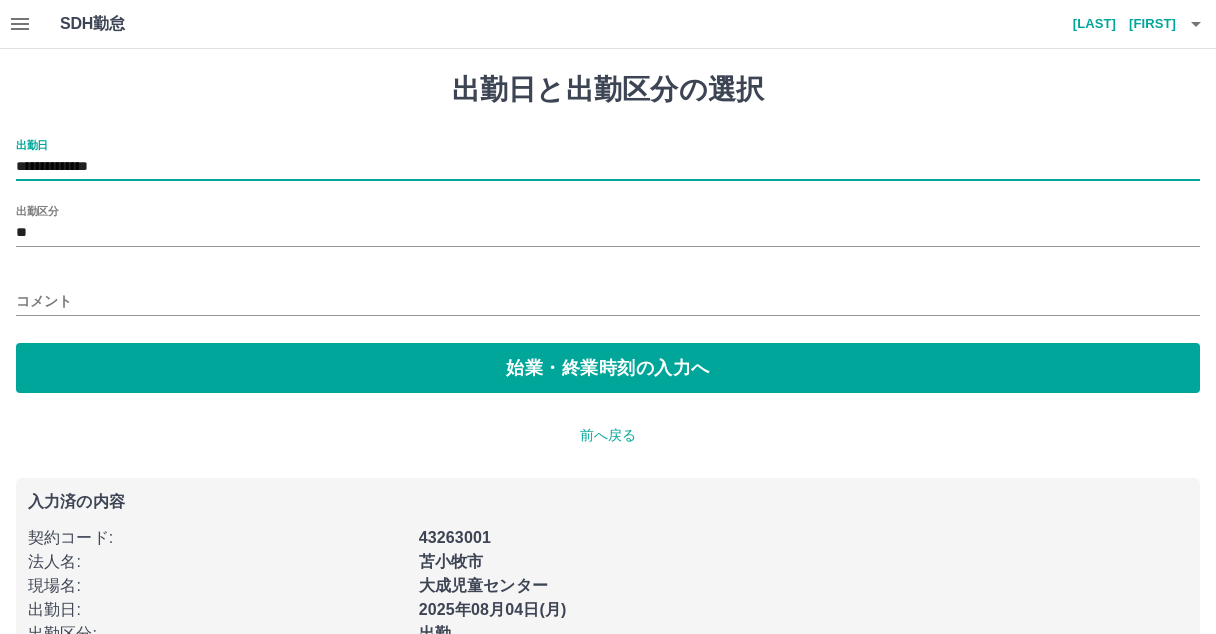 type on "**********" 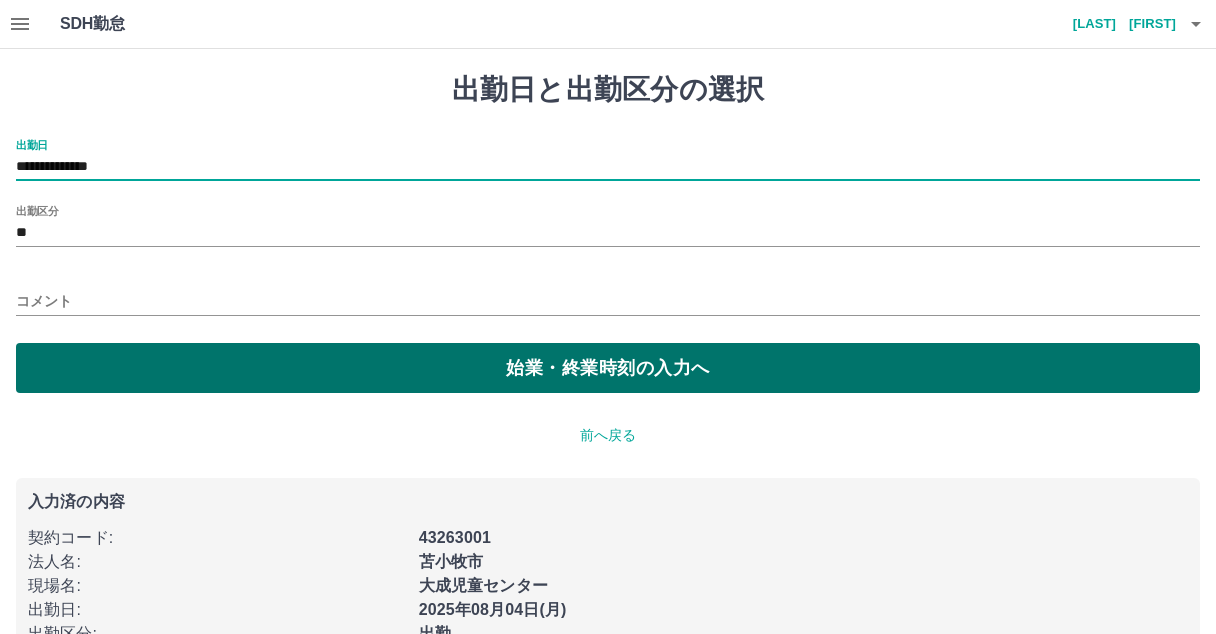 click on "始業・終業時刻の入力へ" at bounding box center (608, 368) 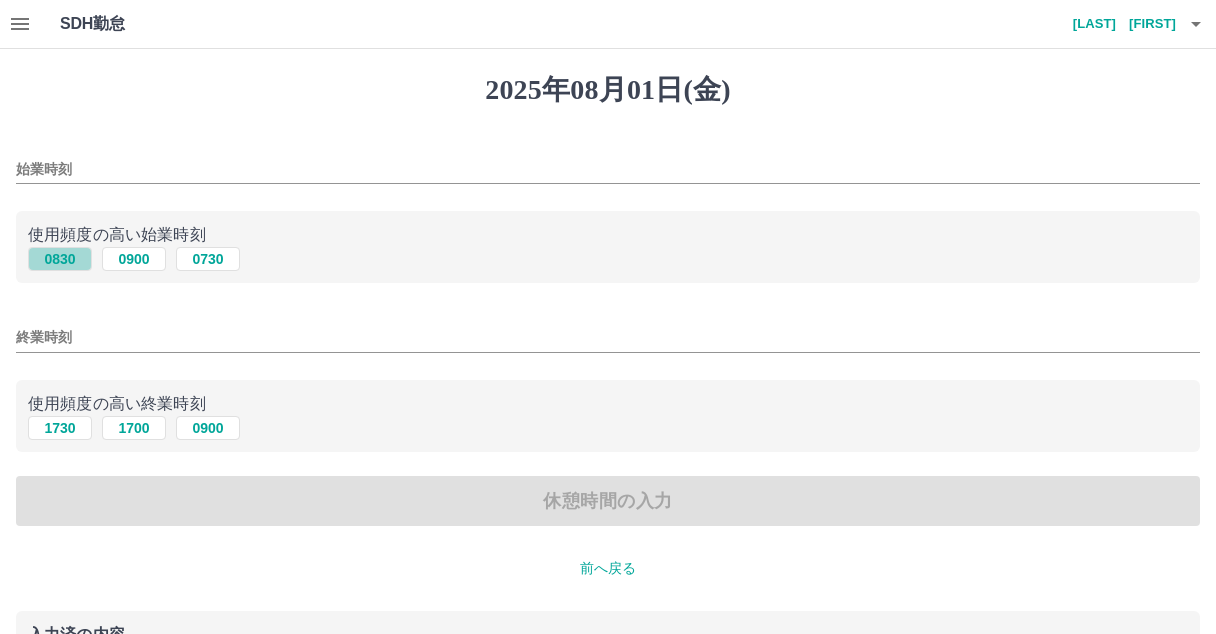 click on "0830" at bounding box center [60, 259] 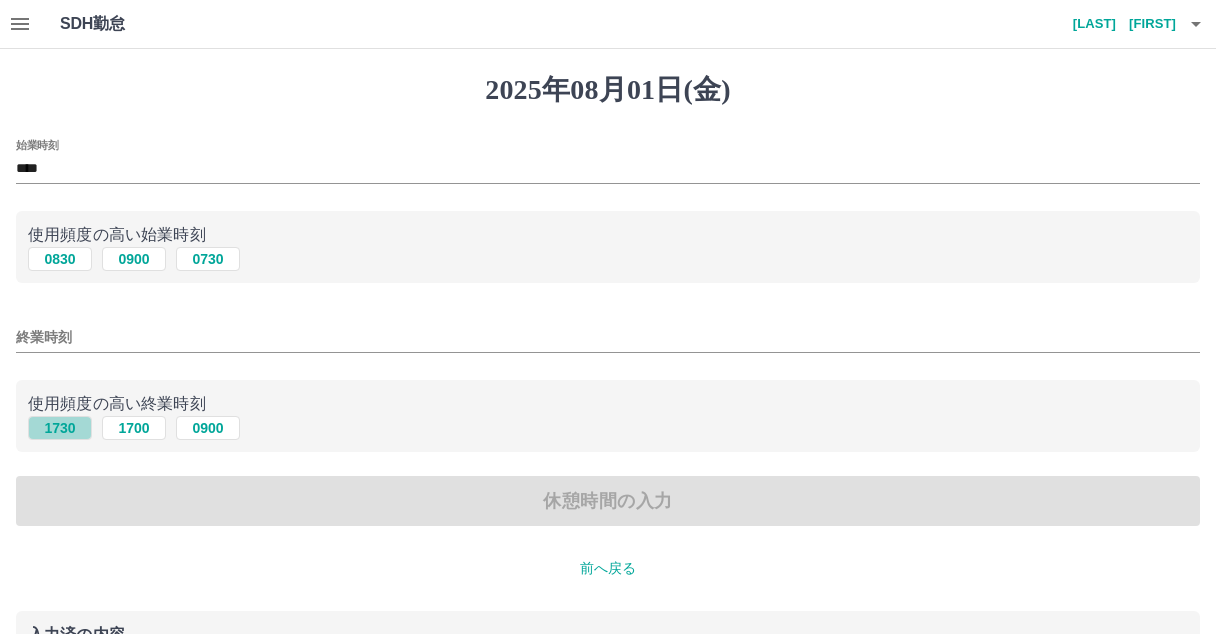 click on "1730" at bounding box center [60, 428] 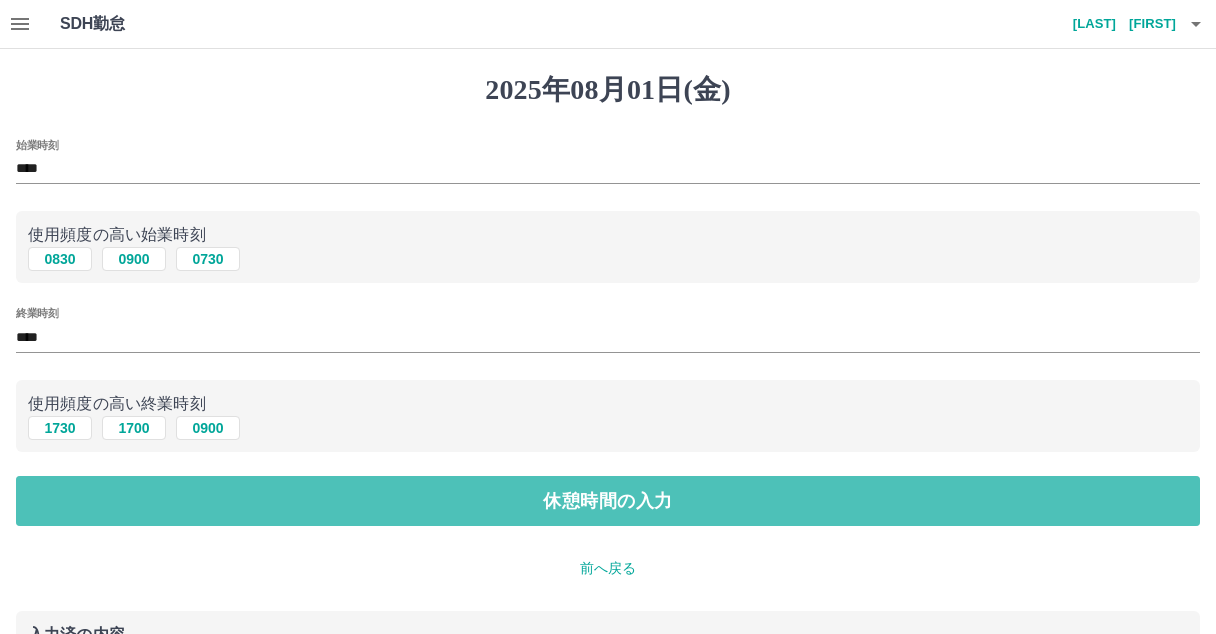 drag, startPoint x: 261, startPoint y: 487, endPoint x: 223, endPoint y: 454, distance: 50.32892 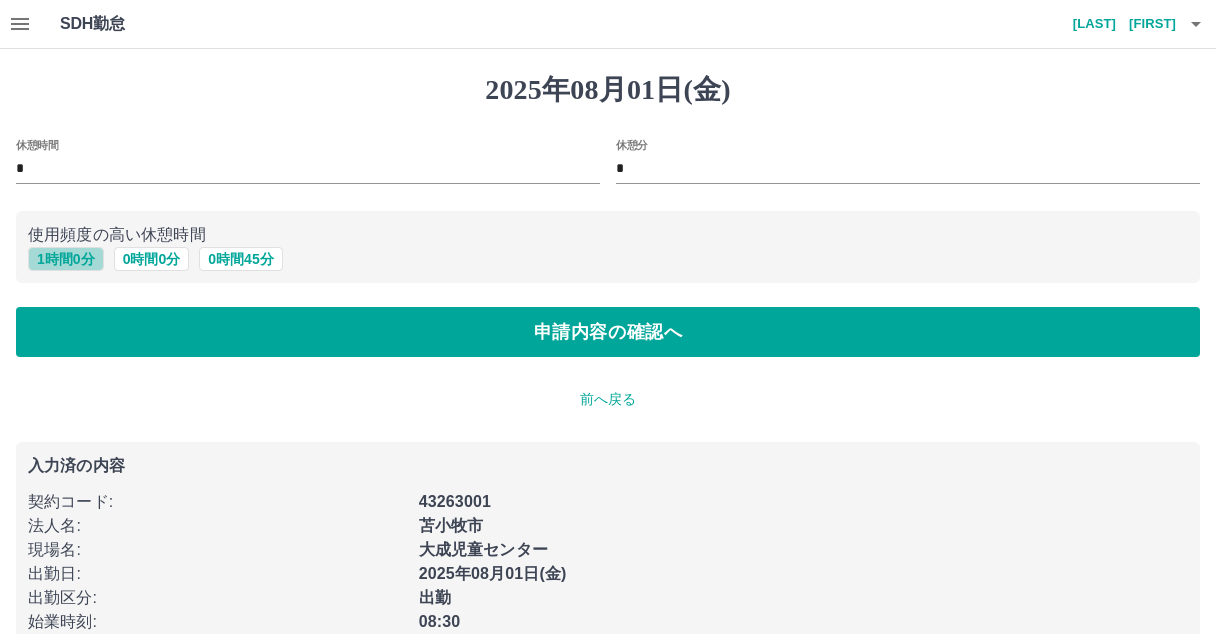 click on "1 時間 0 分" at bounding box center [66, 259] 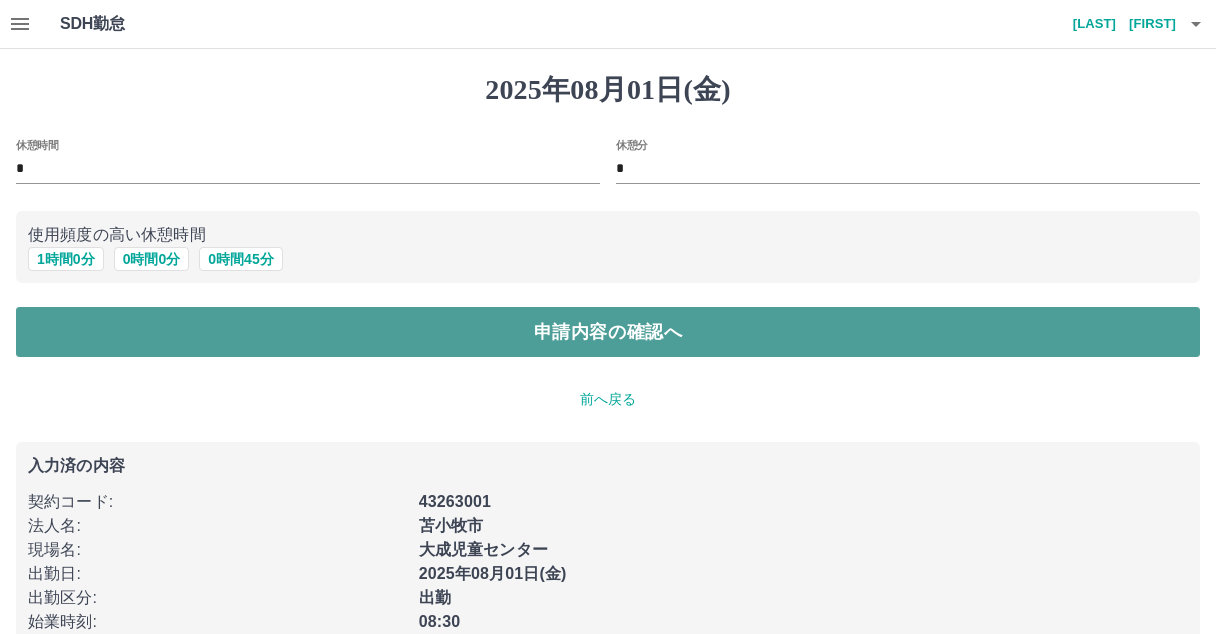 click on "申請内容の確認へ" at bounding box center [608, 332] 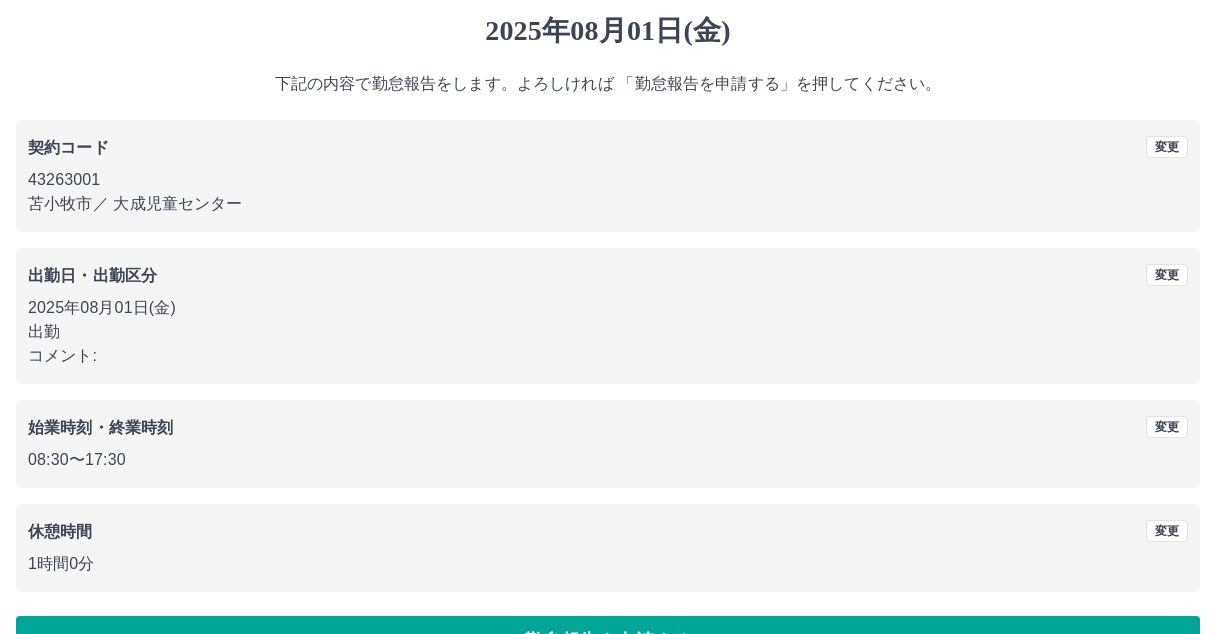 scroll, scrollTop: 115, scrollLeft: 0, axis: vertical 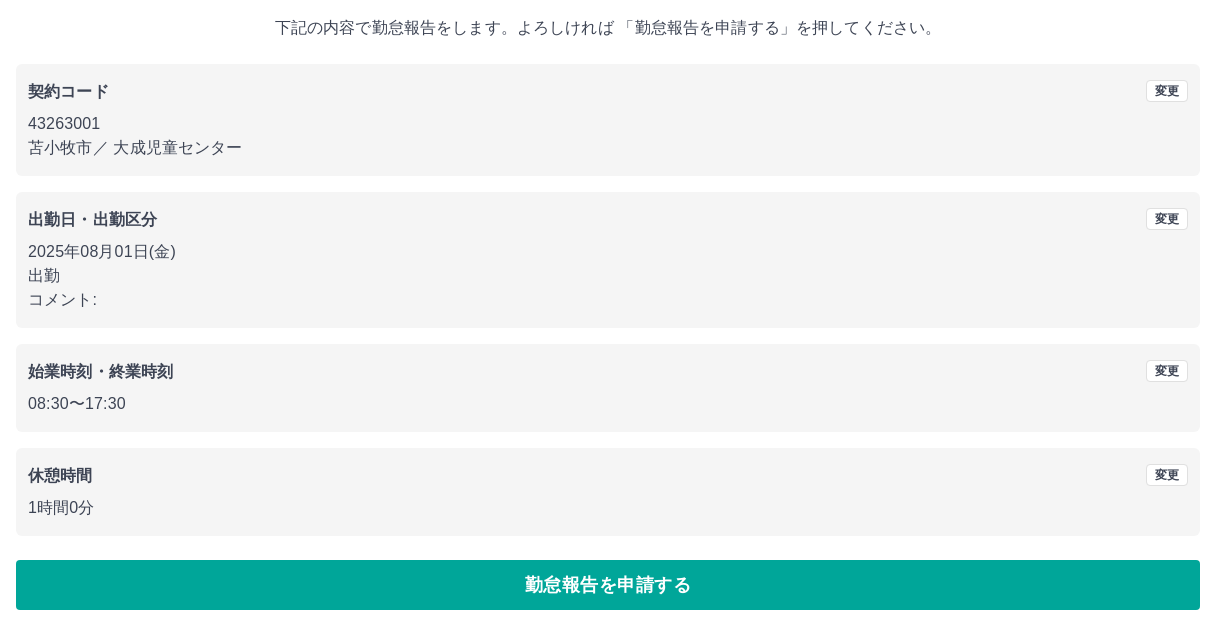 click on "勤怠報告を申請する" at bounding box center (608, 585) 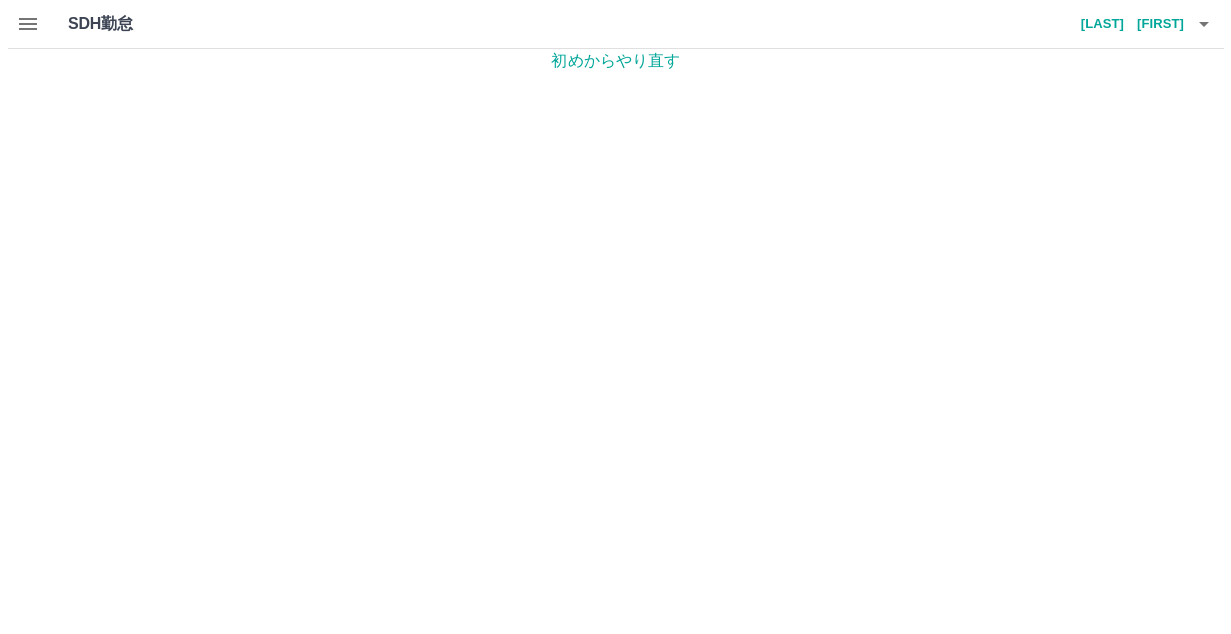 scroll, scrollTop: 0, scrollLeft: 0, axis: both 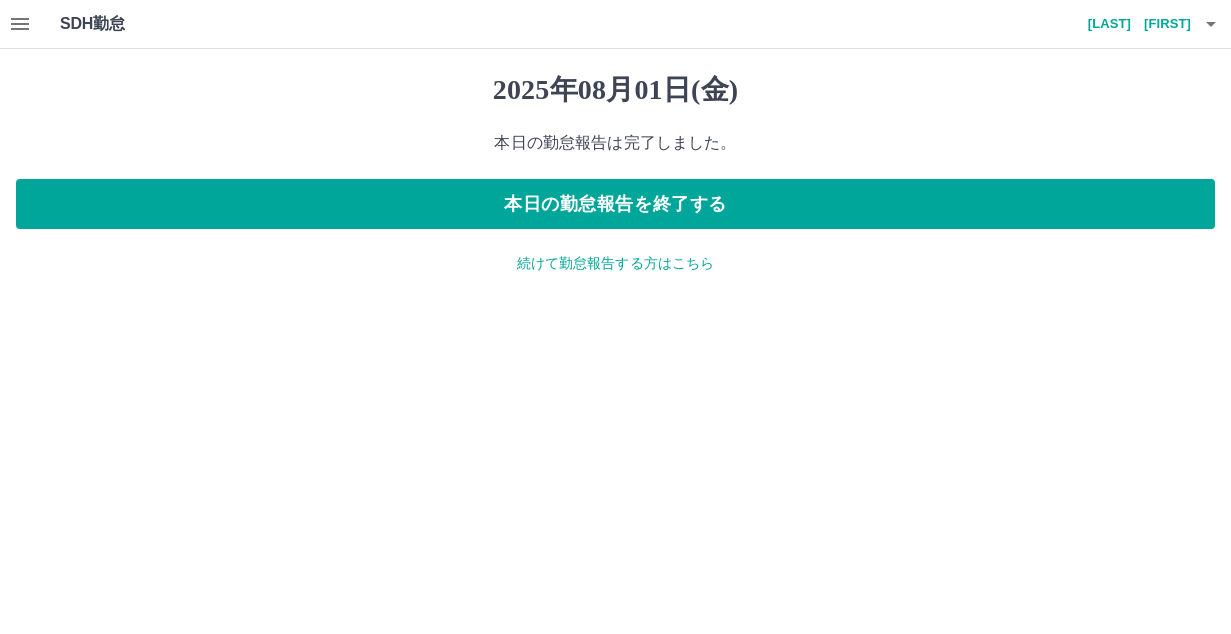 click on "続けて勤怠報告する方はこちら" at bounding box center [615, 263] 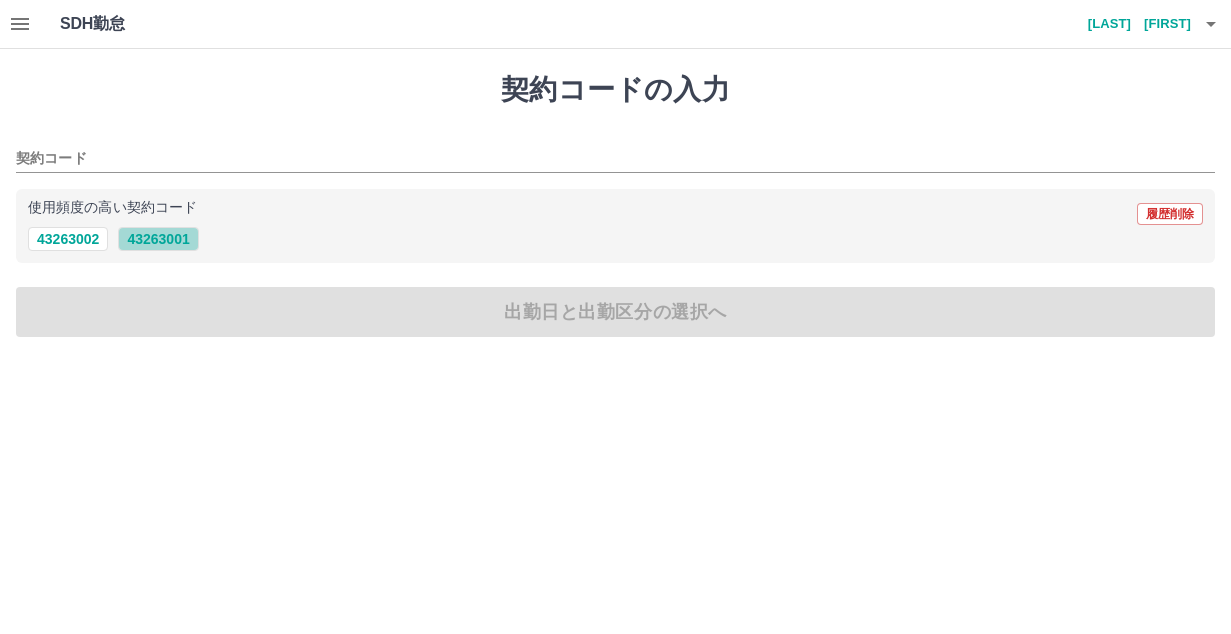 click on "43263001" at bounding box center (158, 239) 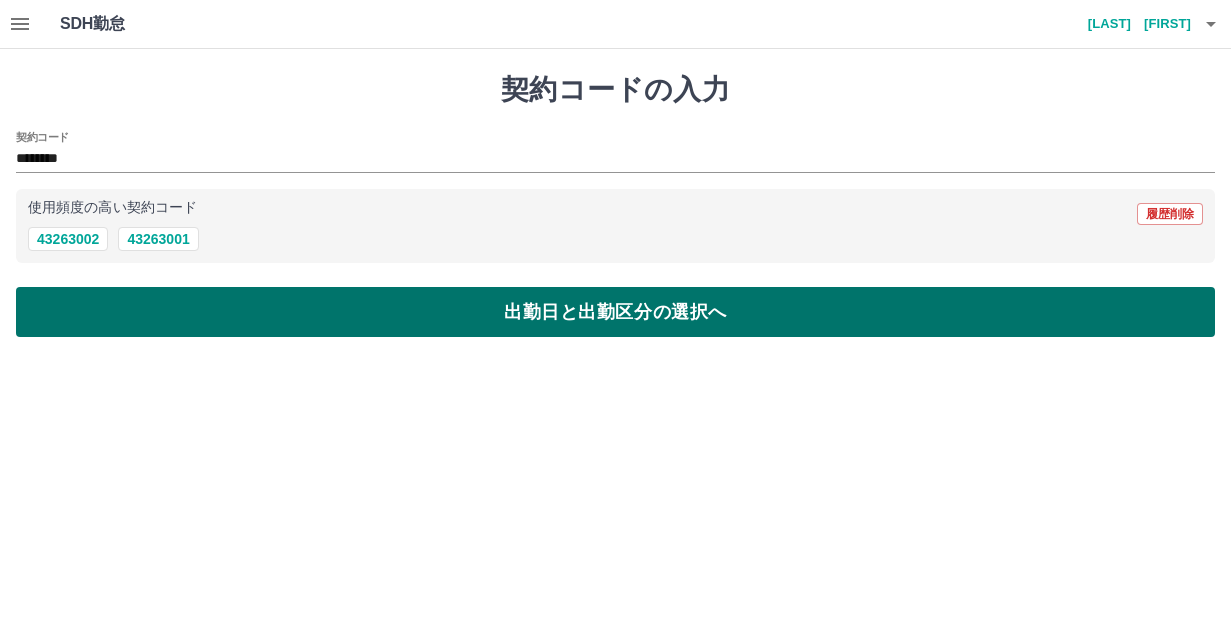 click on "出勤日と出勤区分の選択へ" at bounding box center [615, 312] 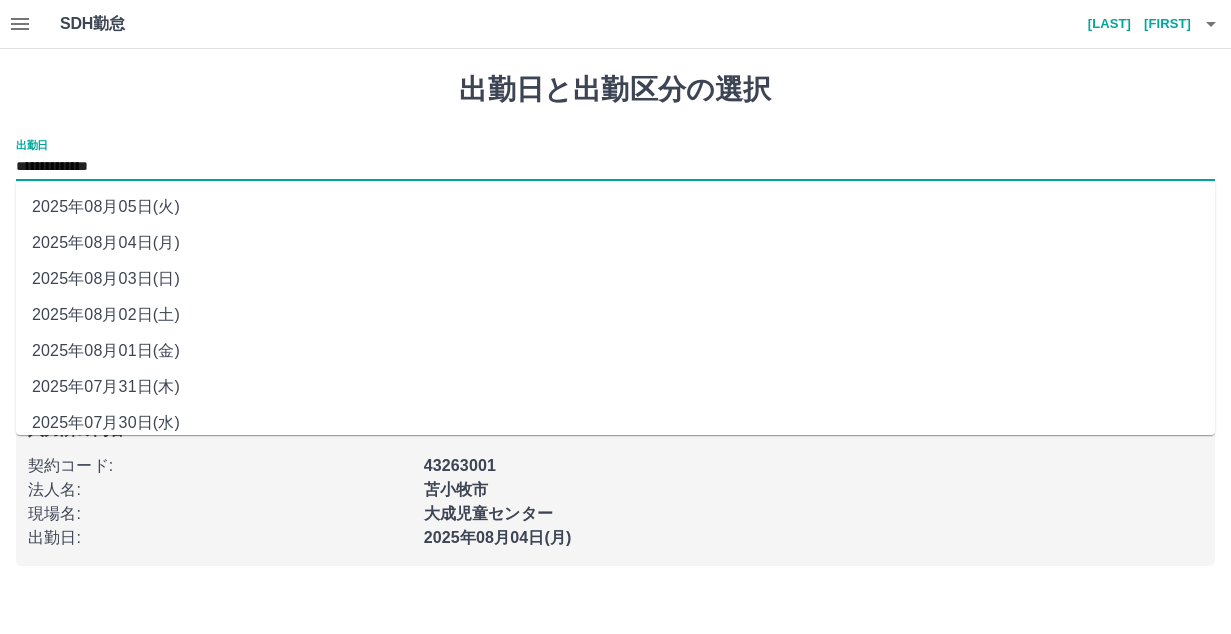 click on "**********" at bounding box center [615, 167] 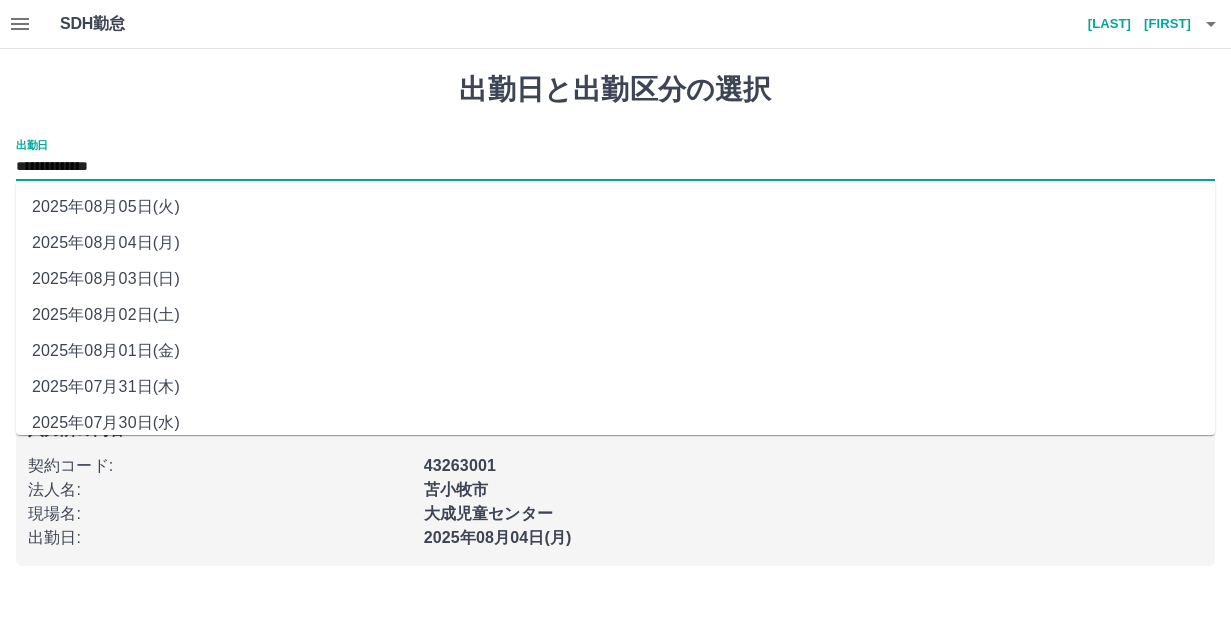 drag, startPoint x: 72, startPoint y: 173, endPoint x: 87, endPoint y: 309, distance: 136.8247 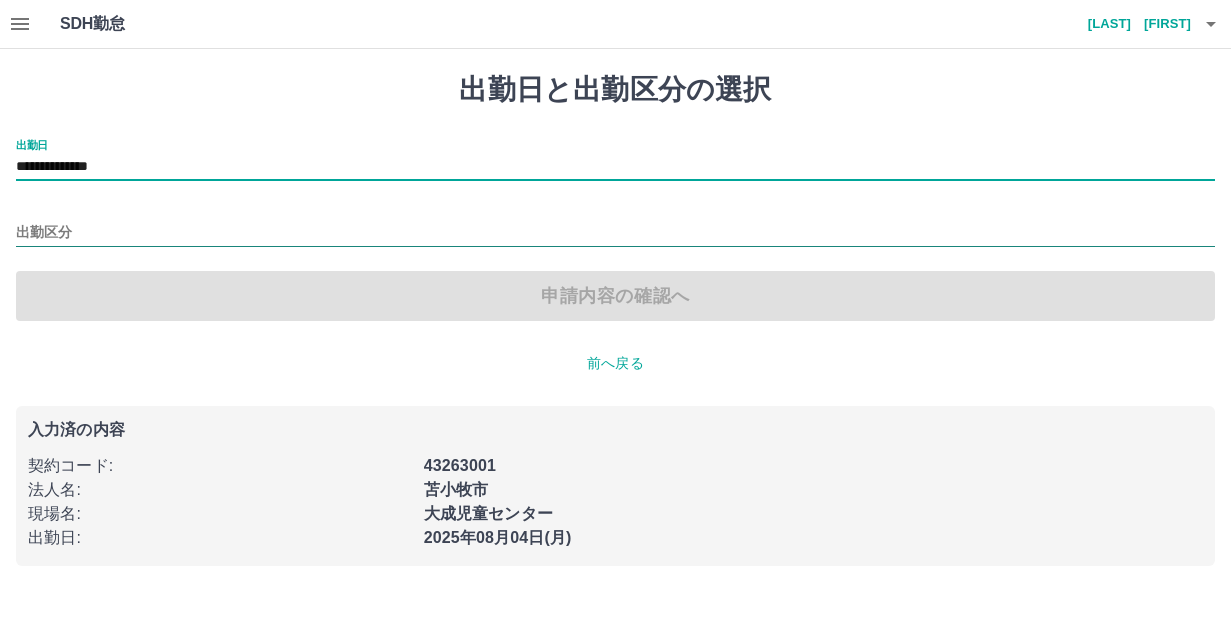 click on "出勤区分" at bounding box center [615, 233] 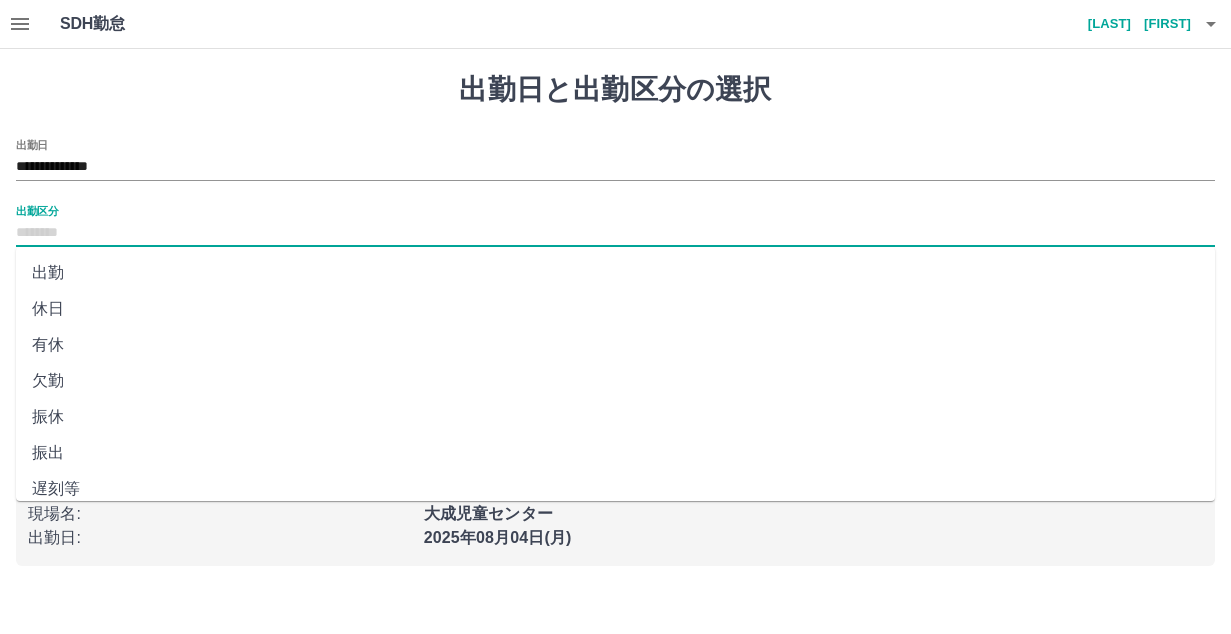 click on "休日" at bounding box center [615, 309] 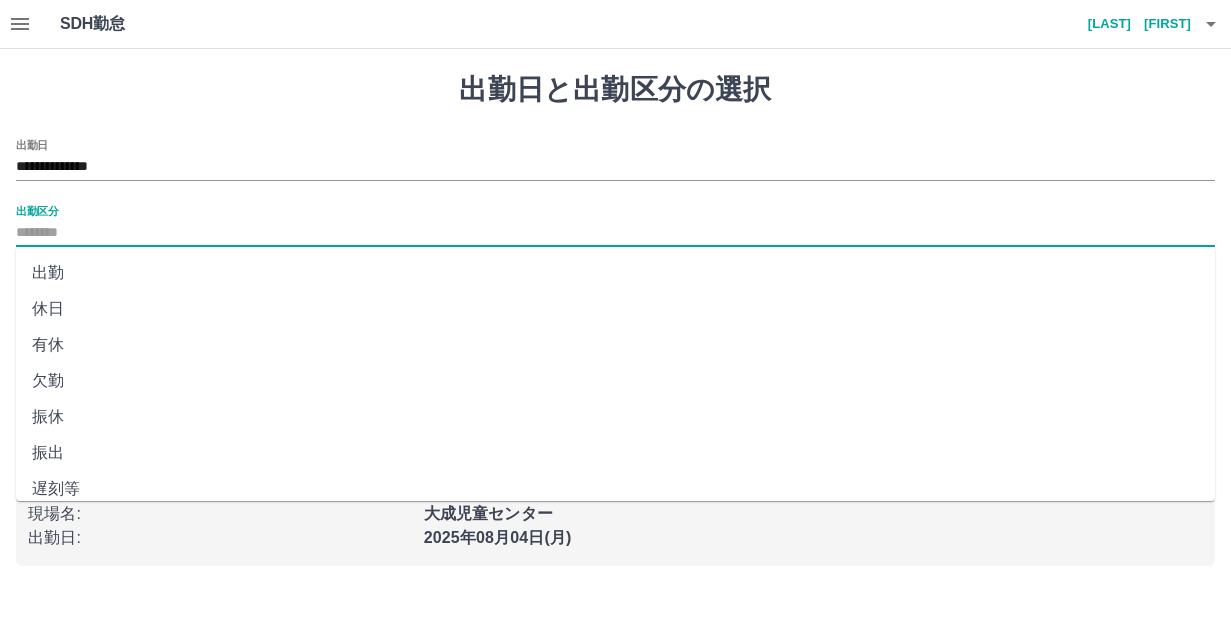 type on "**" 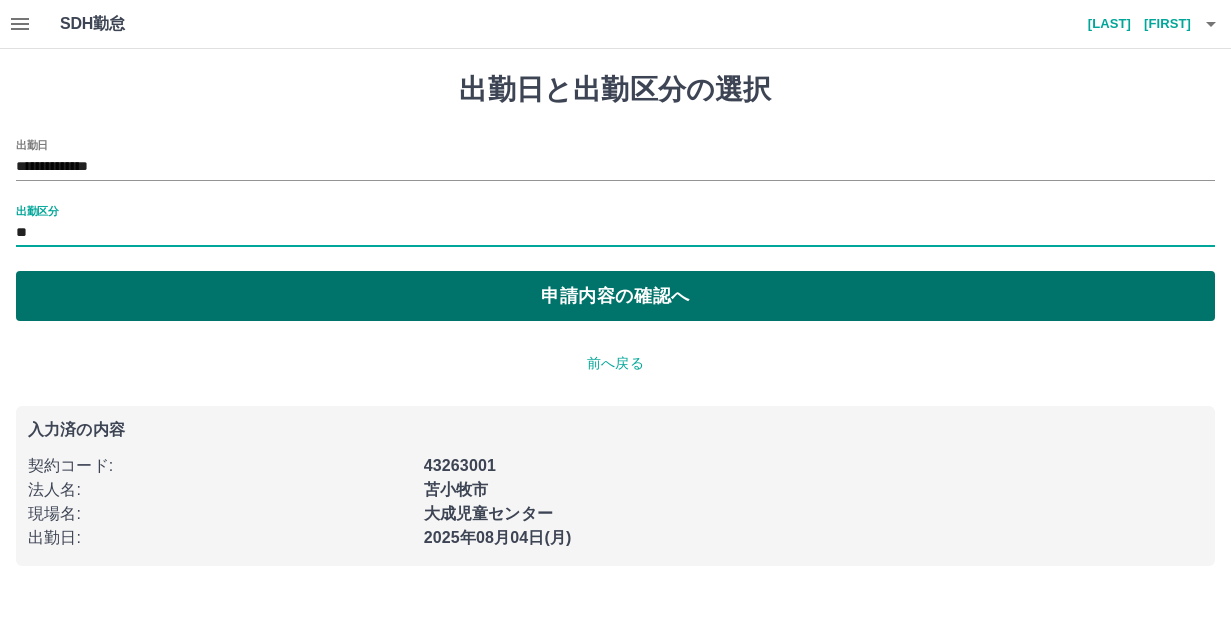 click on "申請内容の確認へ" at bounding box center [615, 296] 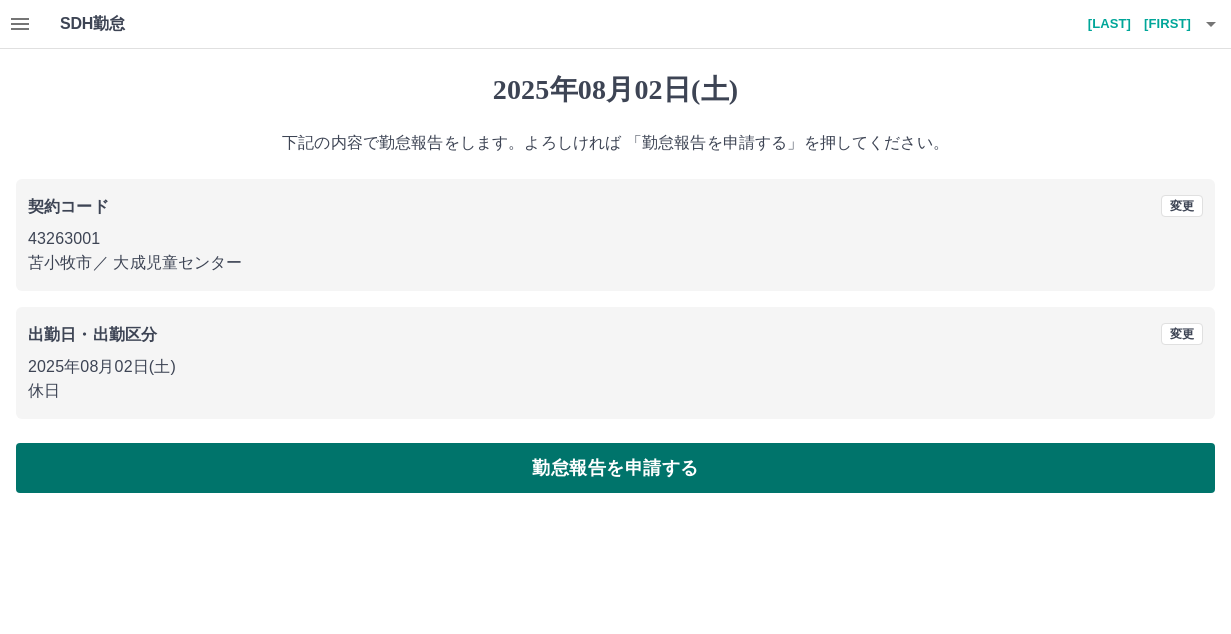 click on "勤怠報告を申請する" at bounding box center [615, 468] 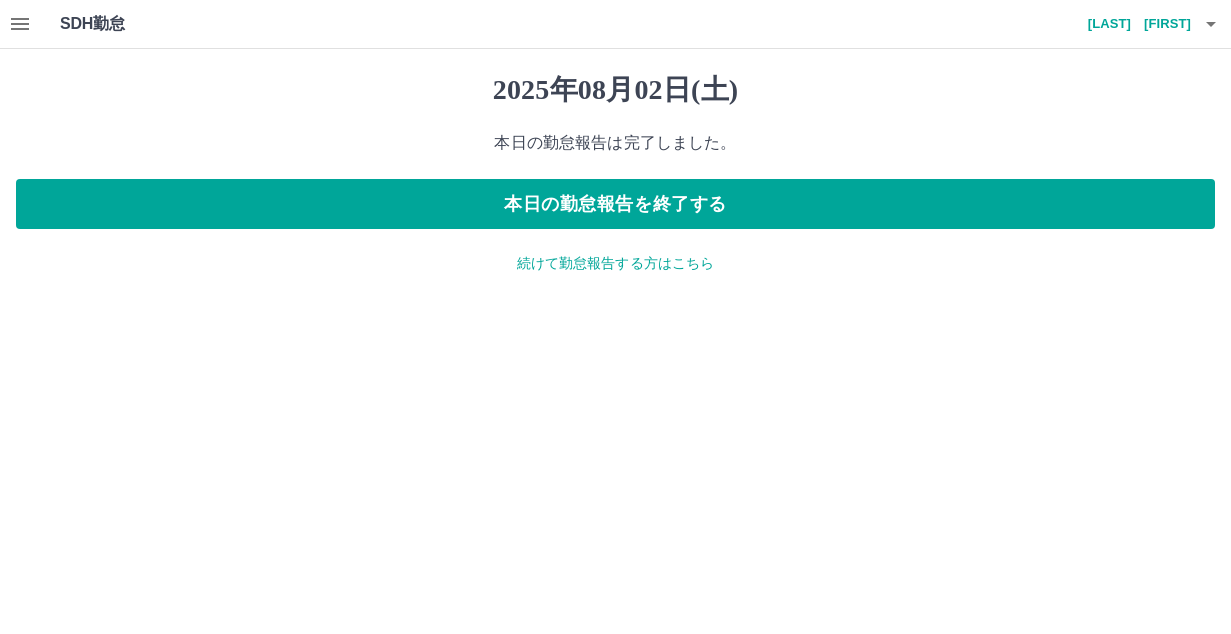 click on "2025年08月02日(土) 本日の勤怠報告は完了しました。 本日の勤怠報告を終了する 続けて勤怠報告する方はこちら" at bounding box center [615, 173] 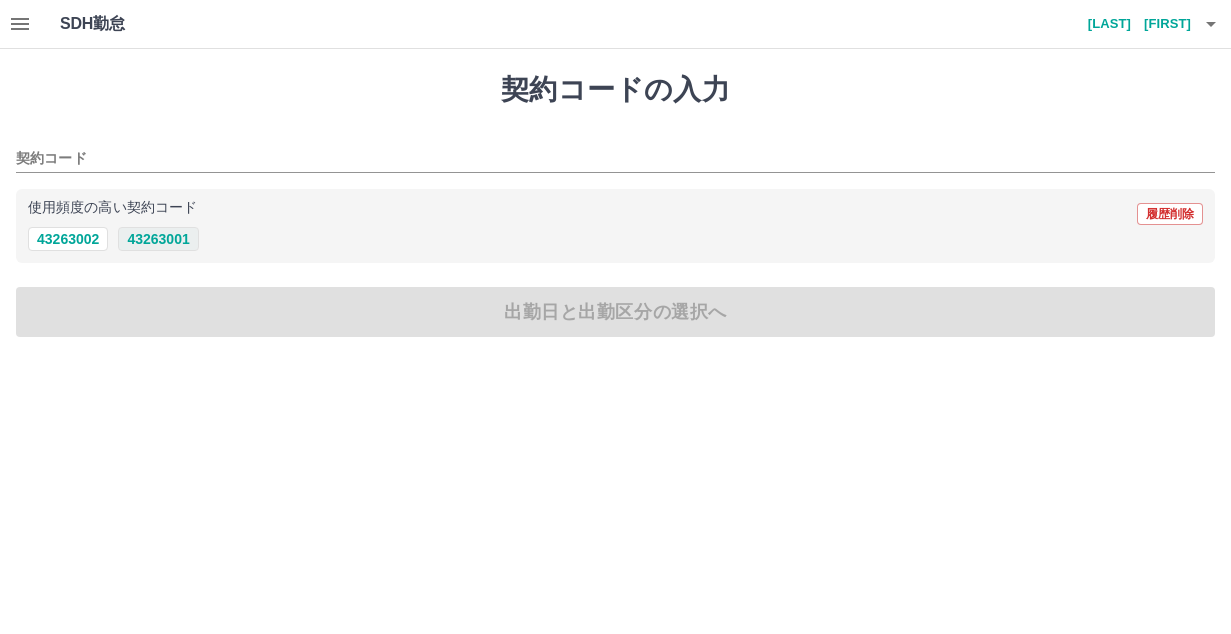 click on "43263001" at bounding box center (158, 239) 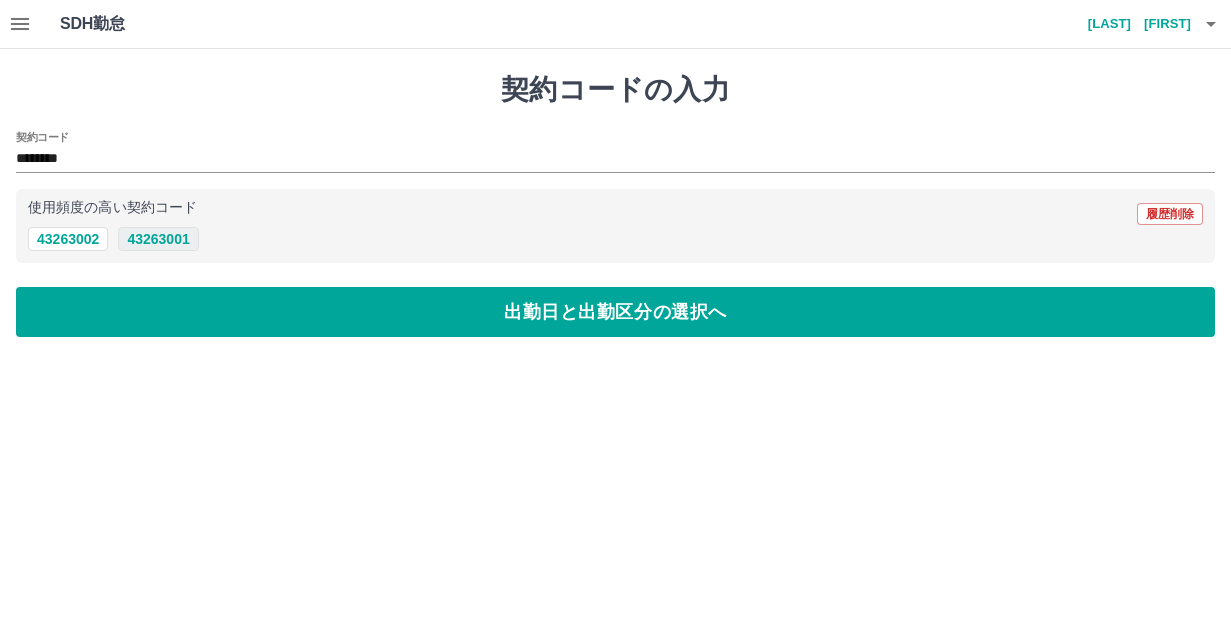 type on "********" 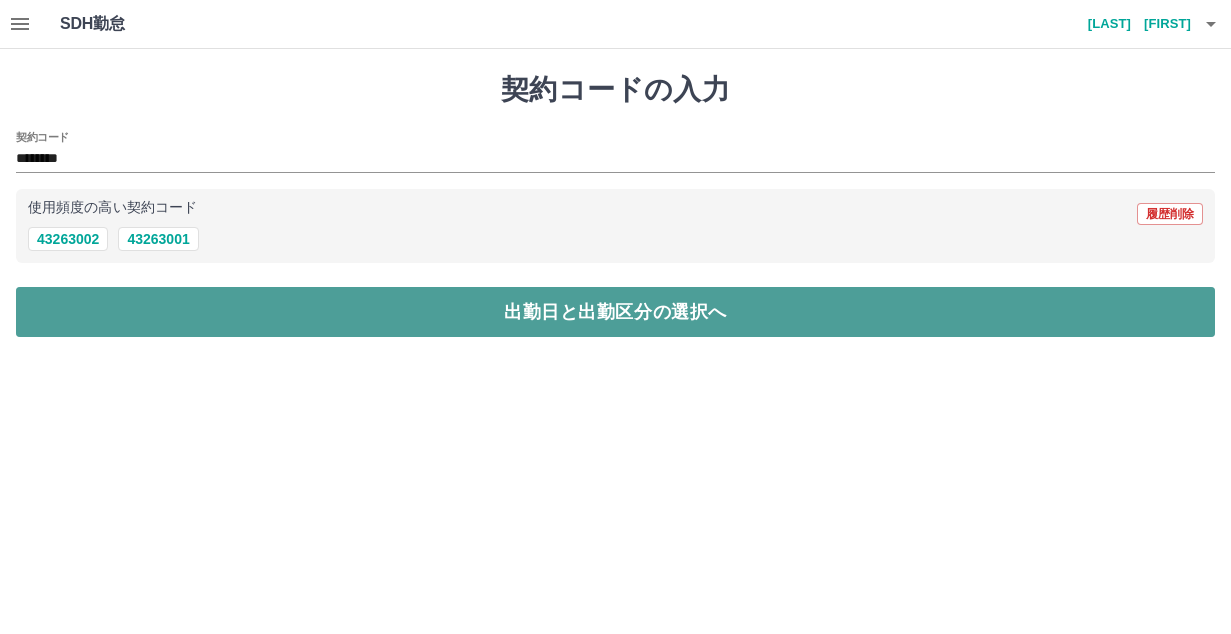 click on "出勤日と出勤区分の選択へ" at bounding box center (615, 312) 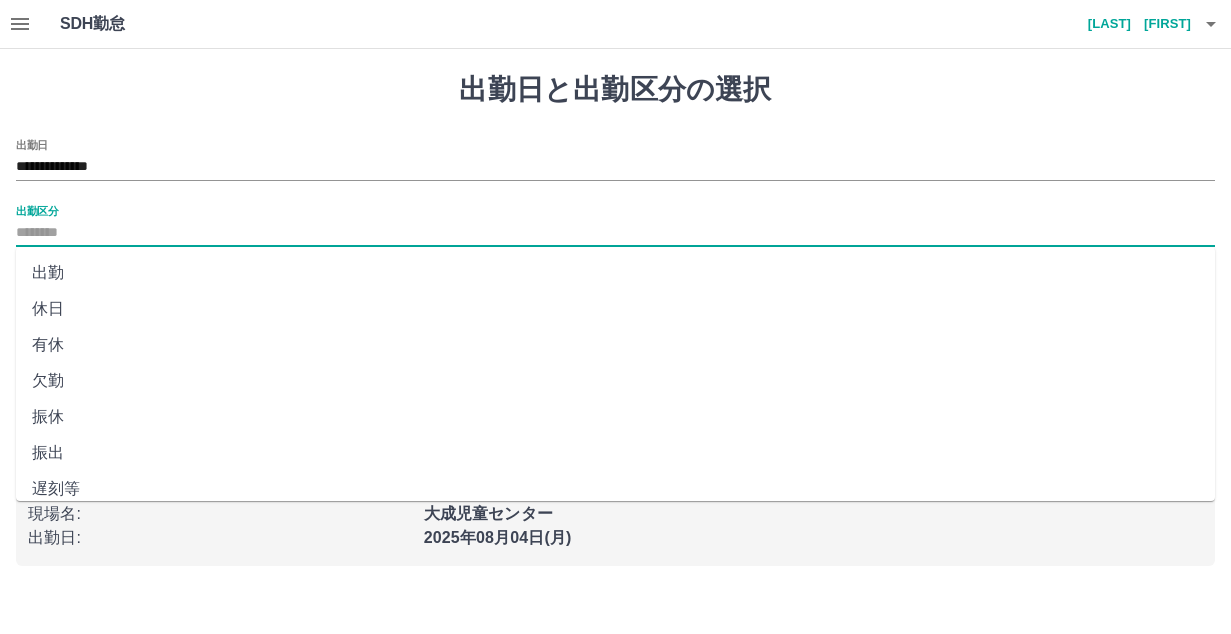 click on "出勤区分" at bounding box center (615, 233) 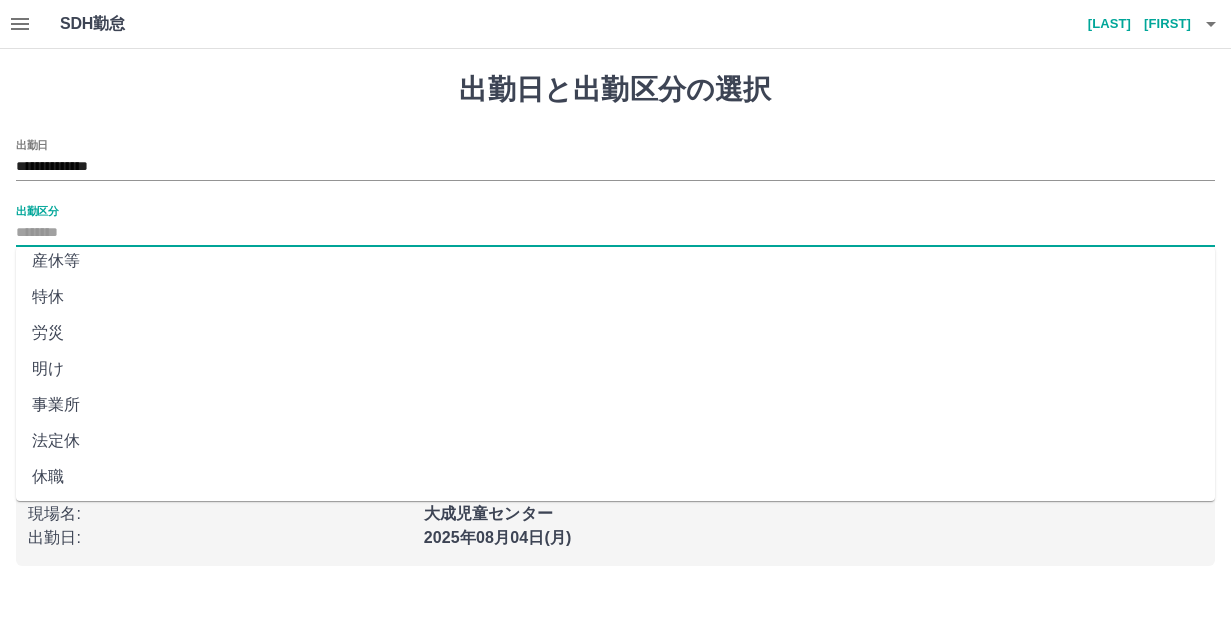scroll, scrollTop: 410, scrollLeft: 0, axis: vertical 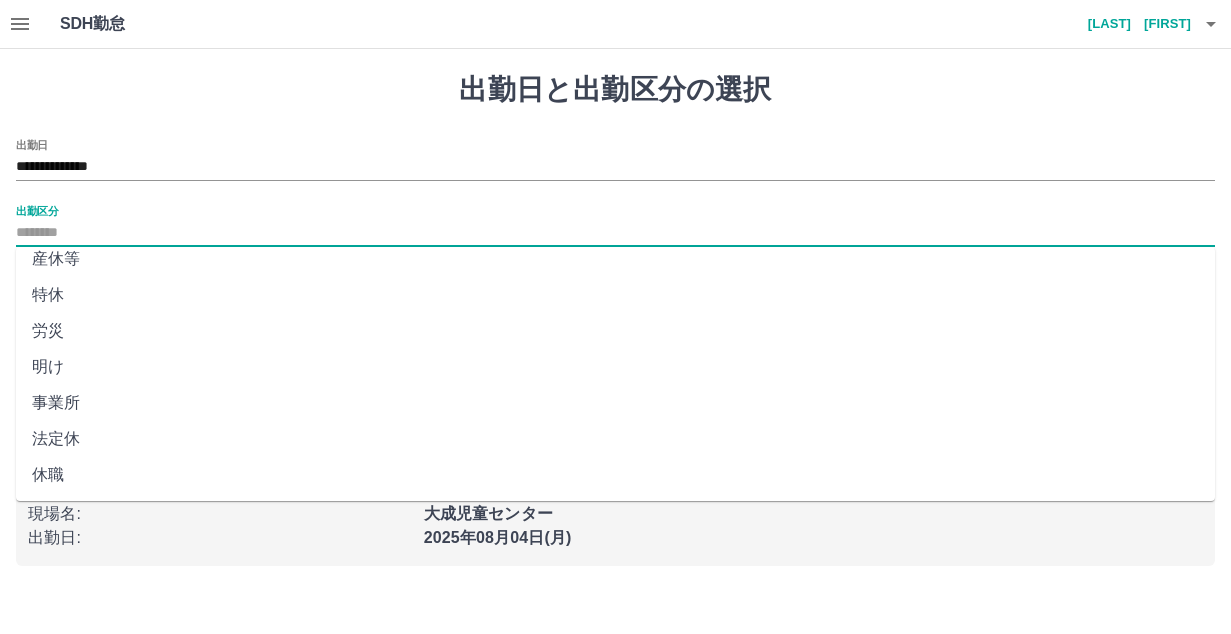 drag, startPoint x: 95, startPoint y: 430, endPoint x: 97, endPoint y: 356, distance: 74.02702 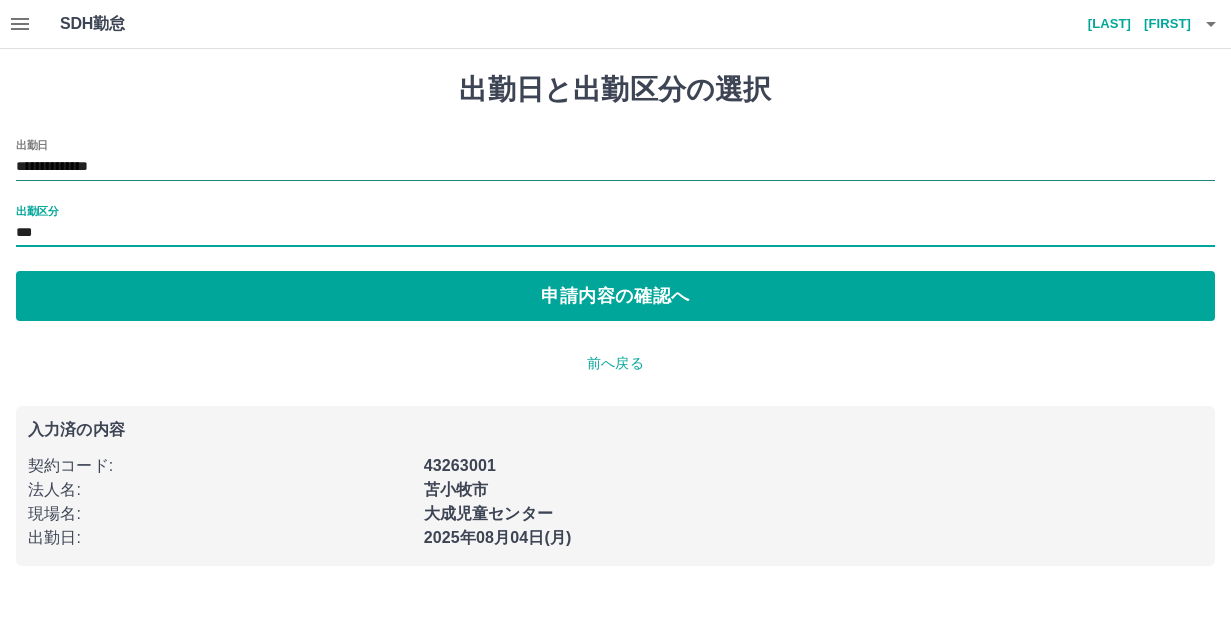 click on "**********" at bounding box center (615, 160) 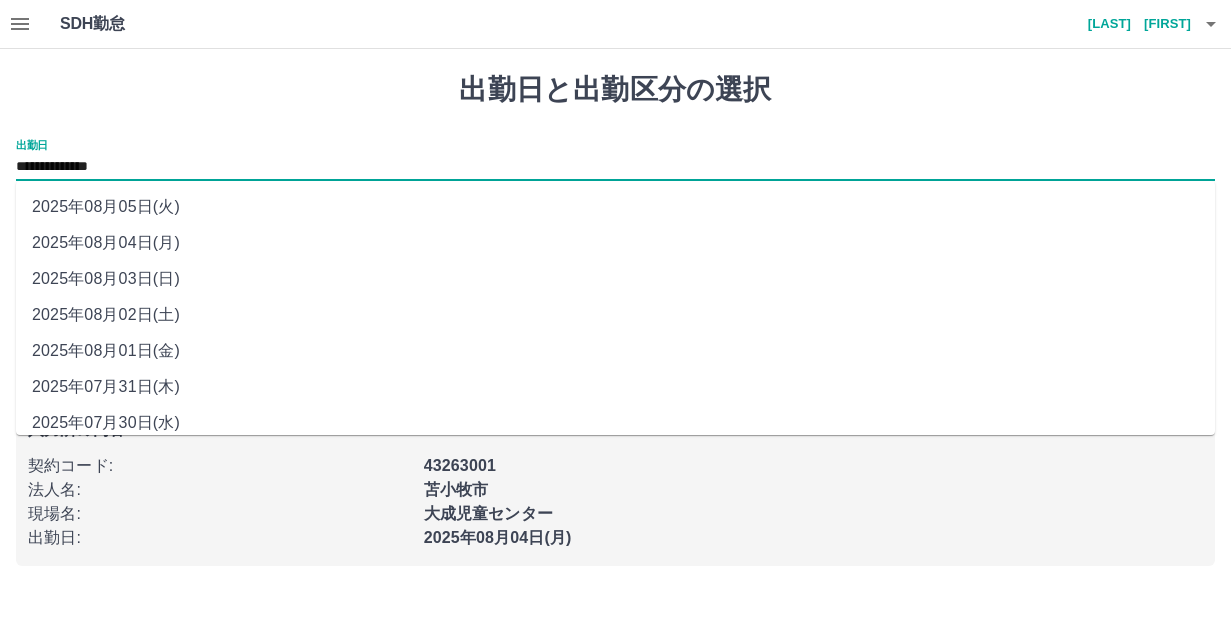 click on "**********" at bounding box center (615, 167) 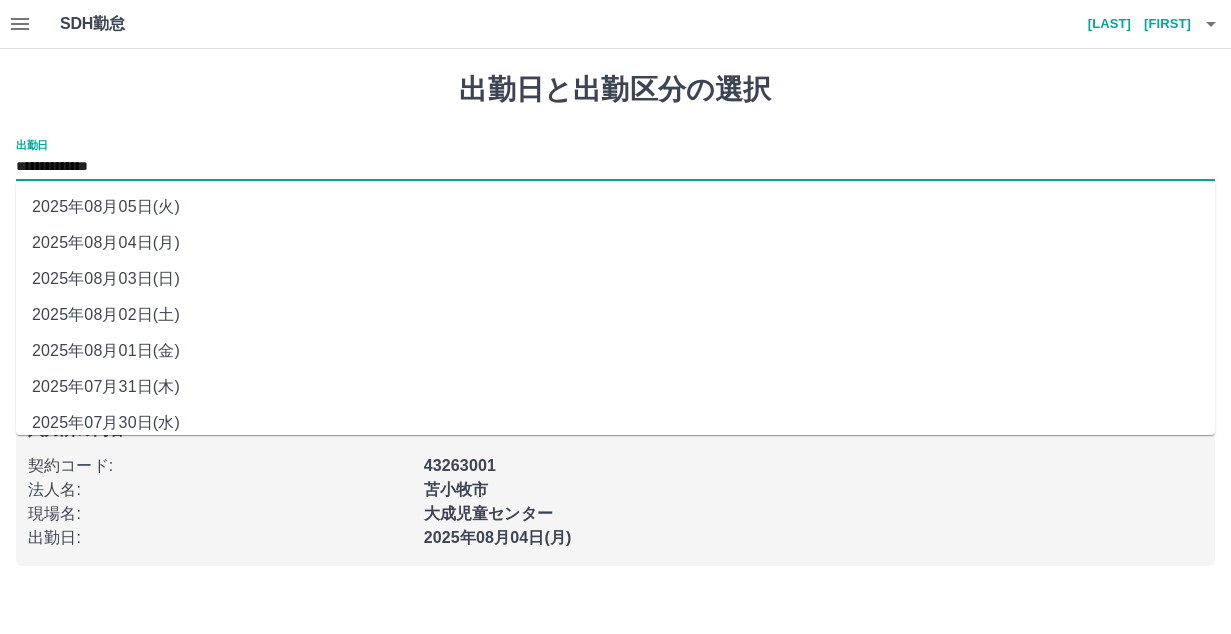 click on "2025年08月03日(日)" at bounding box center [615, 279] 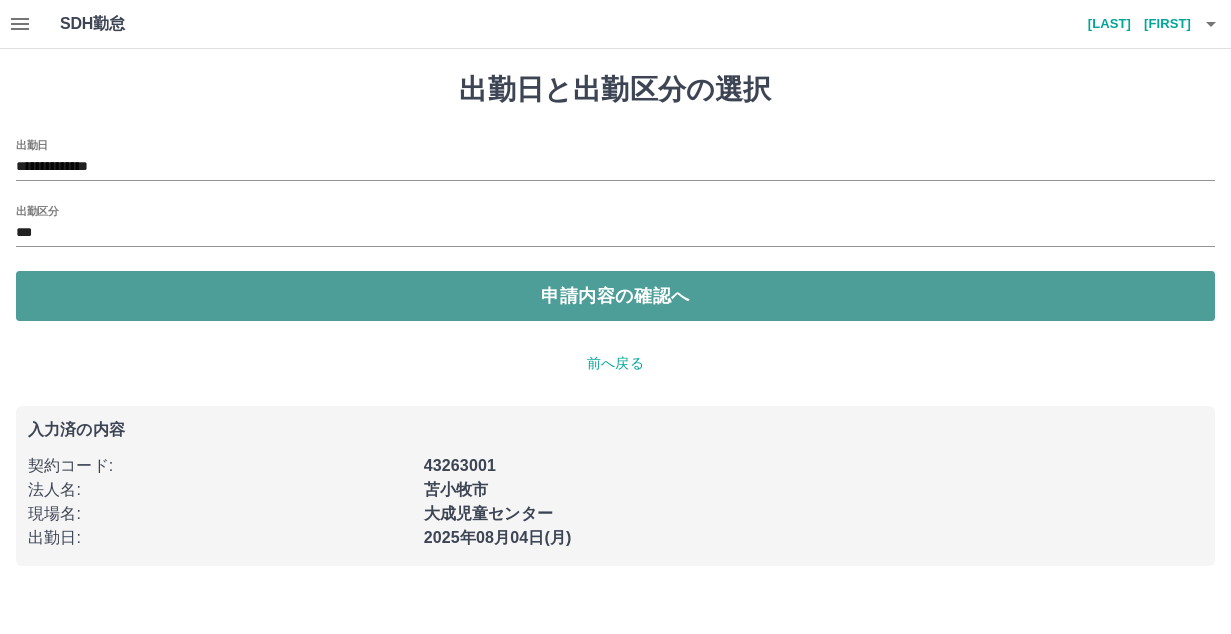 click on "申請内容の確認へ" at bounding box center [615, 296] 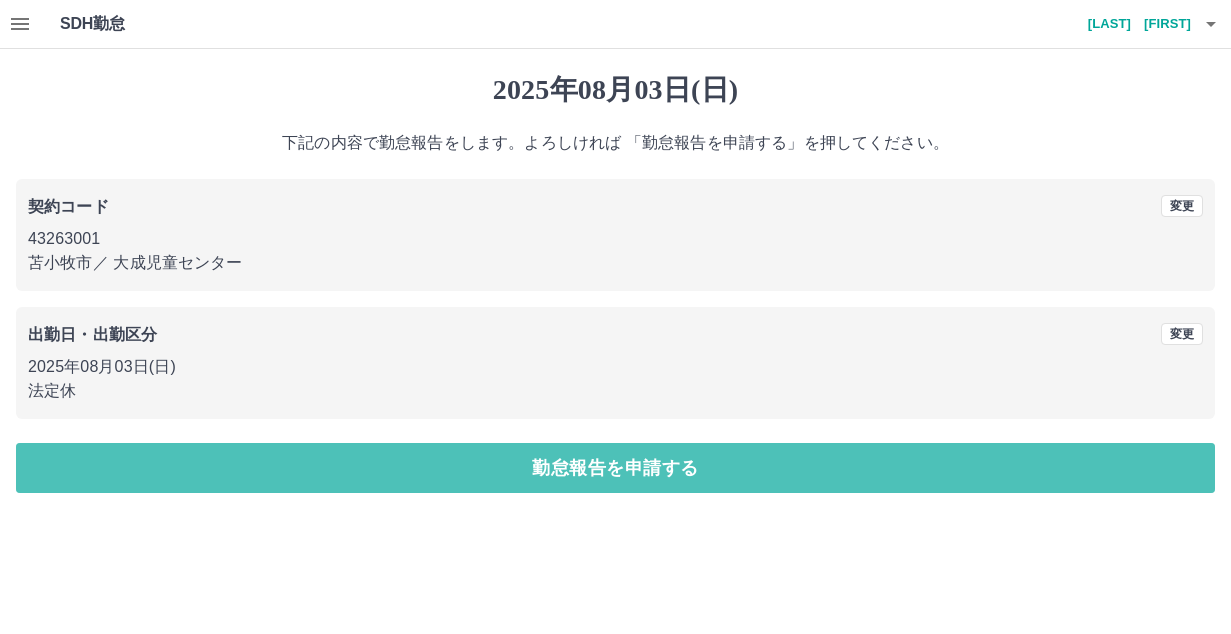 drag, startPoint x: 439, startPoint y: 470, endPoint x: 449, endPoint y: 473, distance: 10.440307 